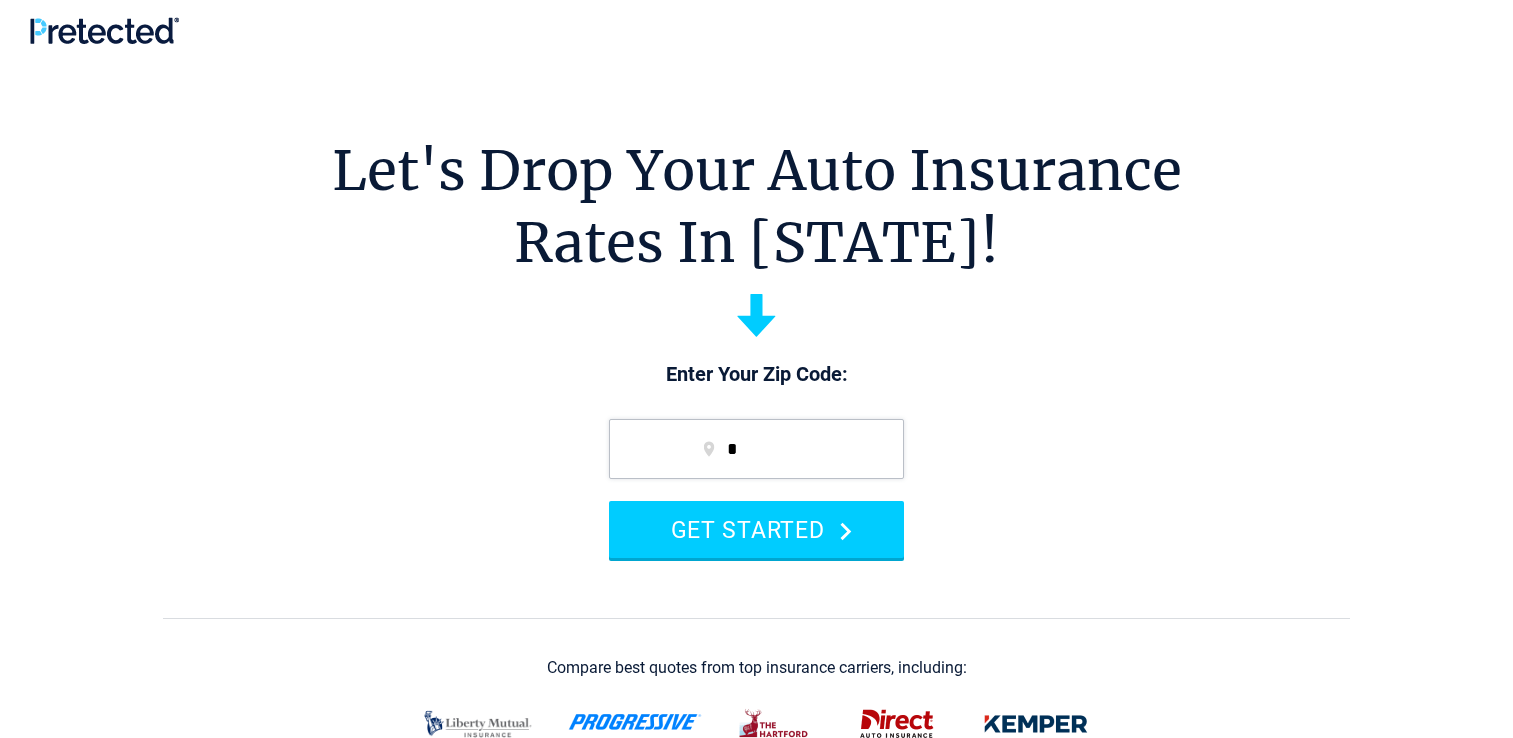 scroll, scrollTop: 0, scrollLeft: 0, axis: both 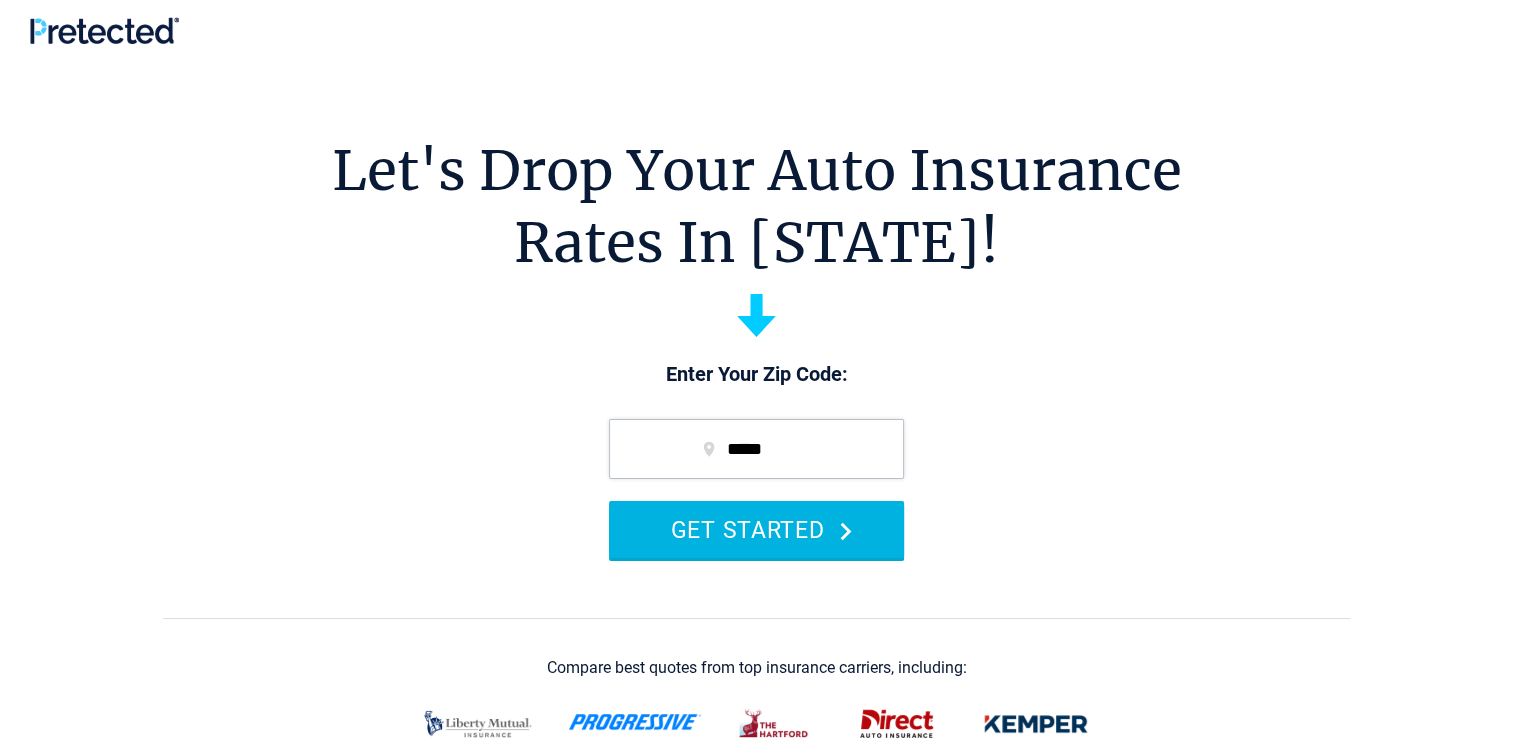 type on "*****" 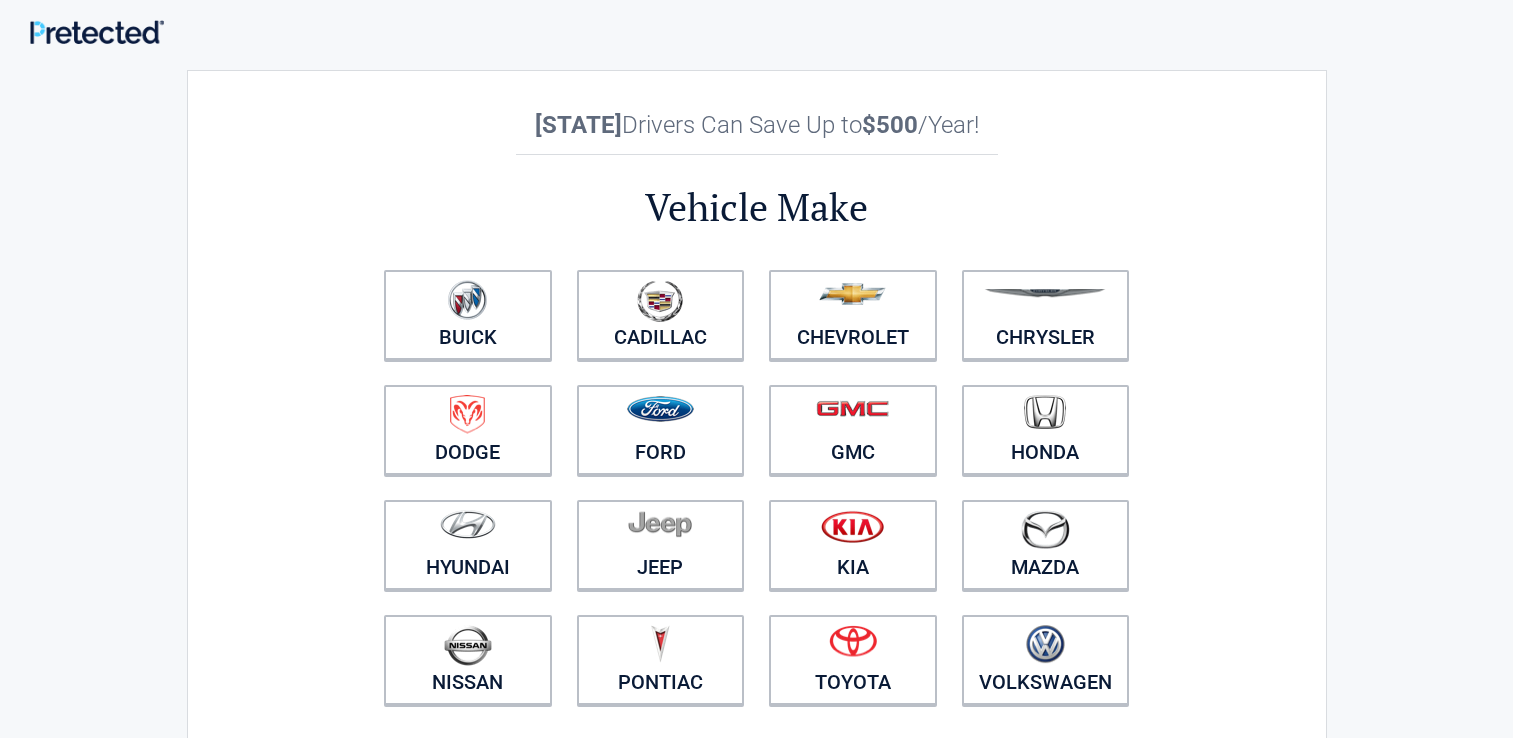 scroll, scrollTop: 0, scrollLeft: 0, axis: both 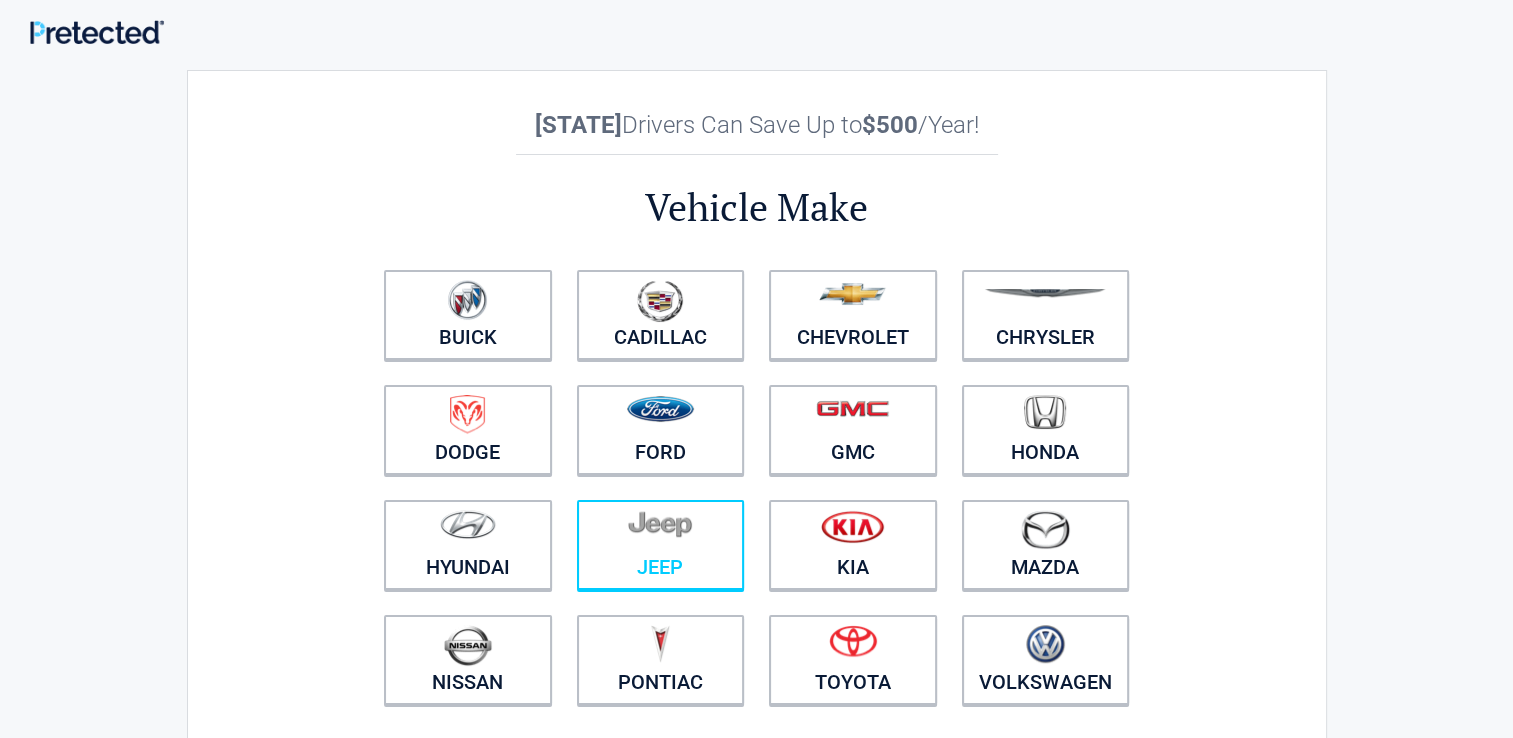 click at bounding box center [661, 532] 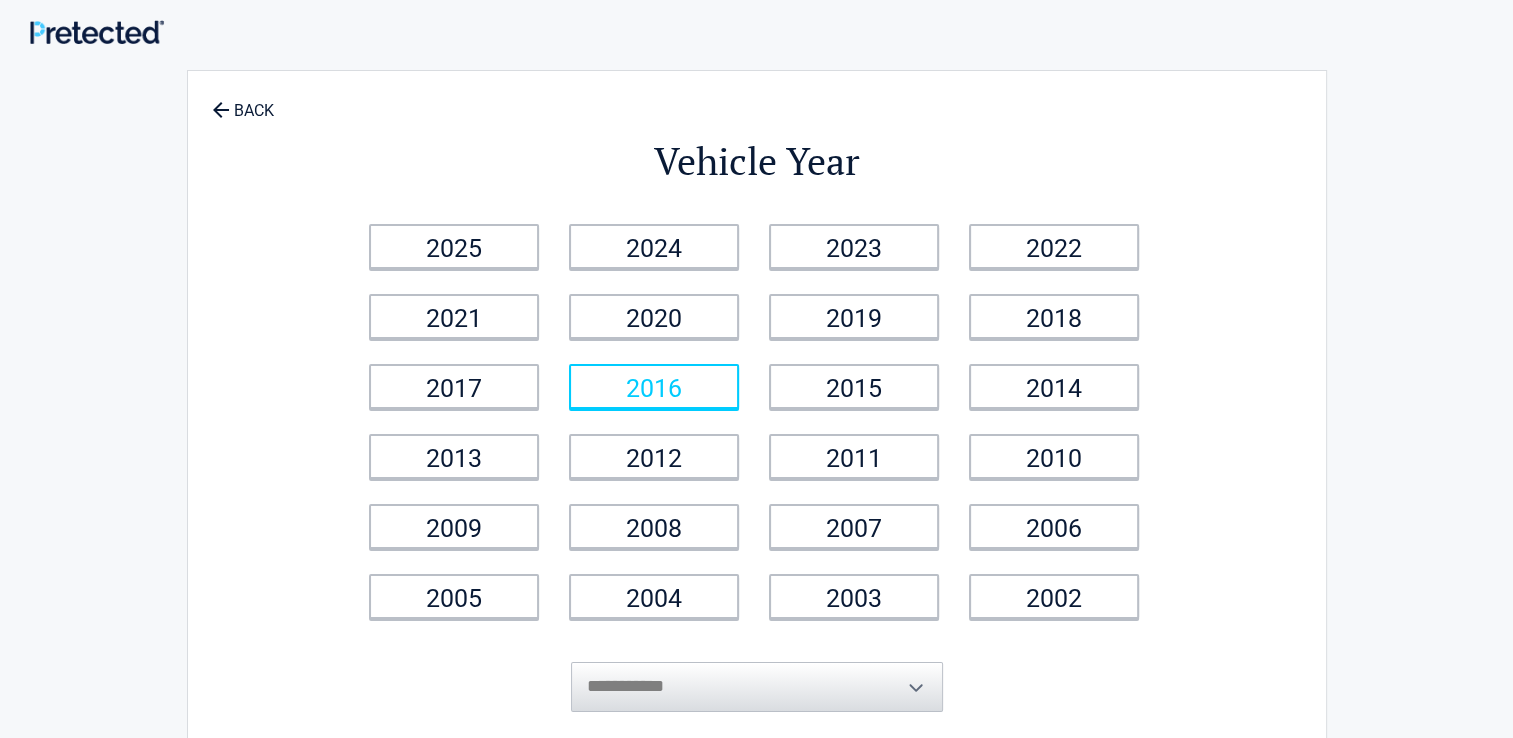 click on "2016" at bounding box center (654, 386) 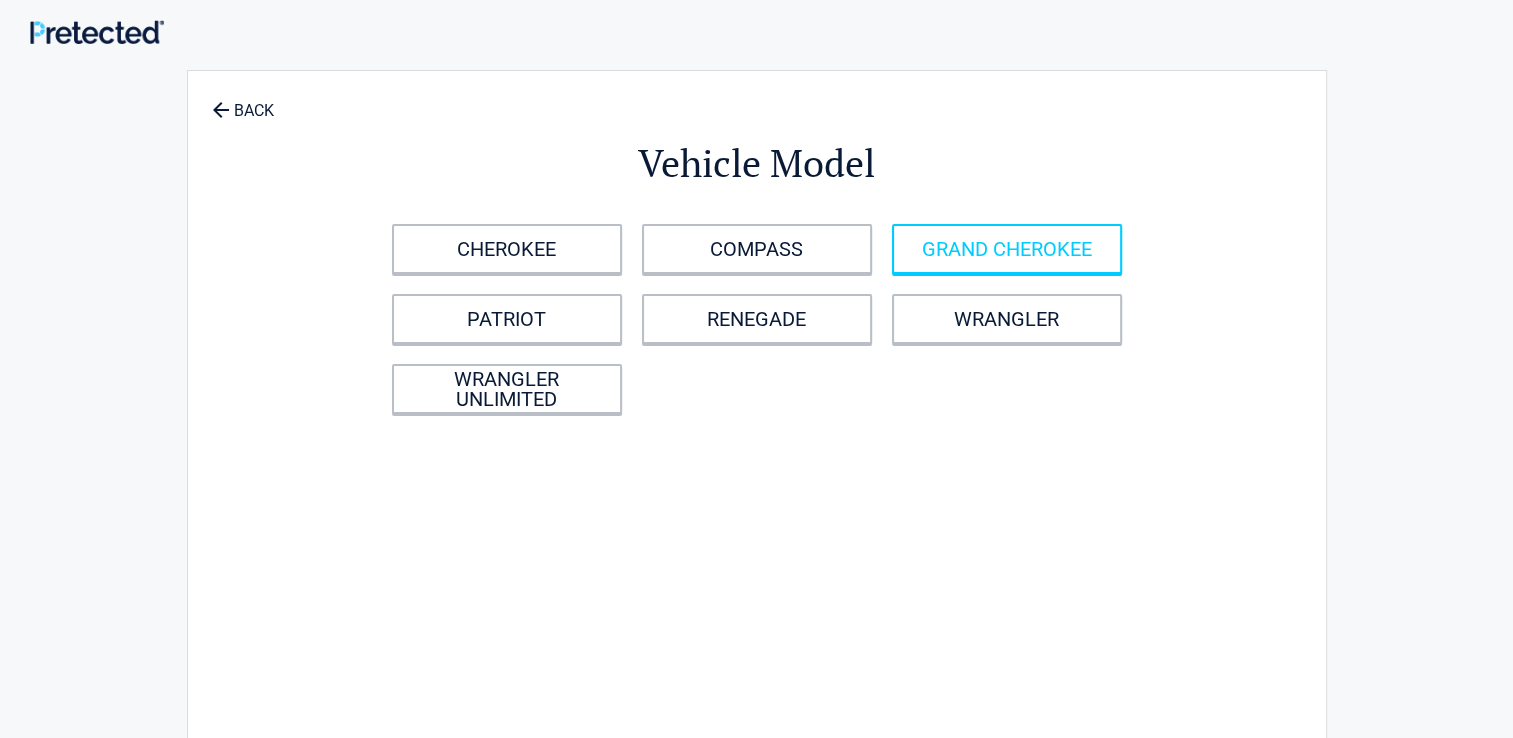 click on "GRAND CHEROKEE" at bounding box center [1007, 249] 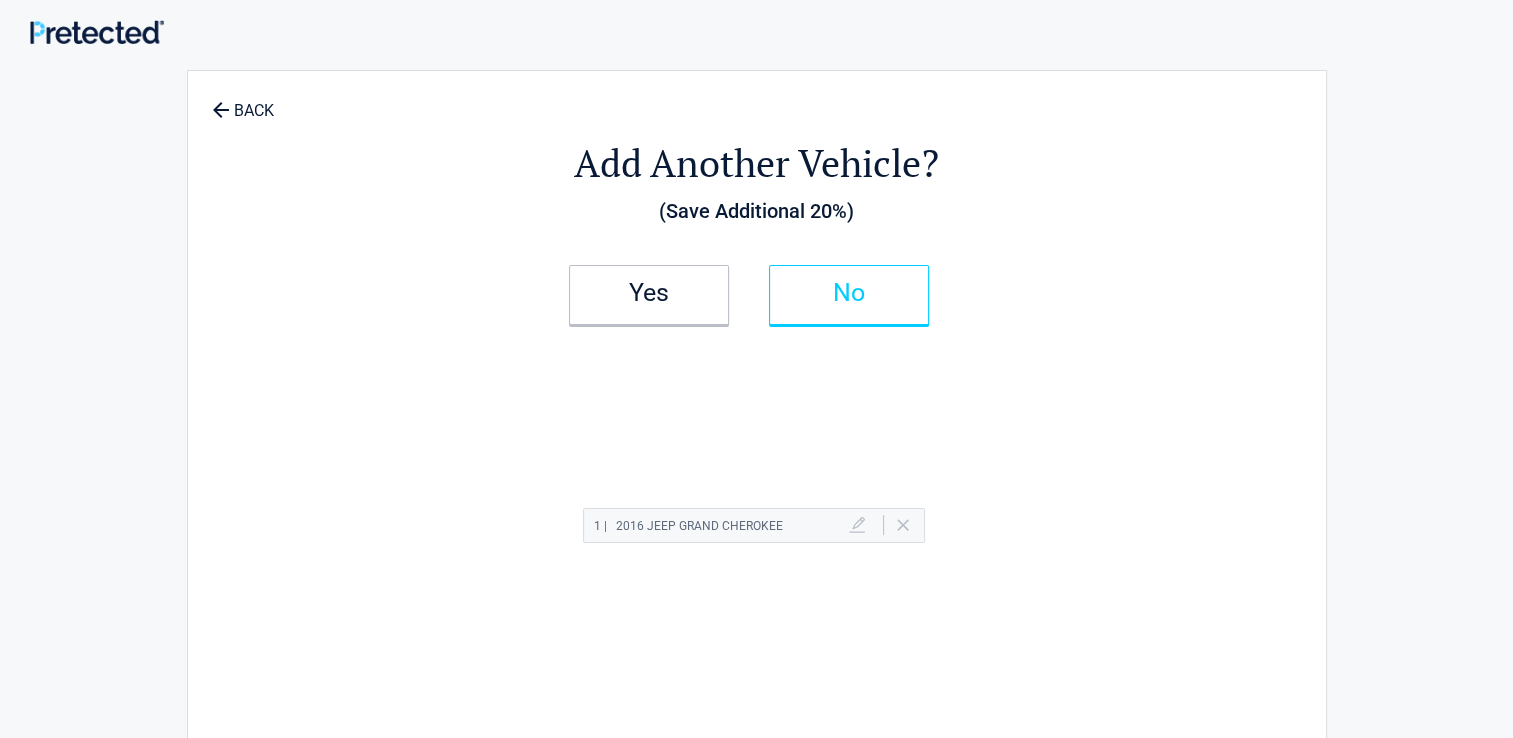 click on "No" at bounding box center (849, 295) 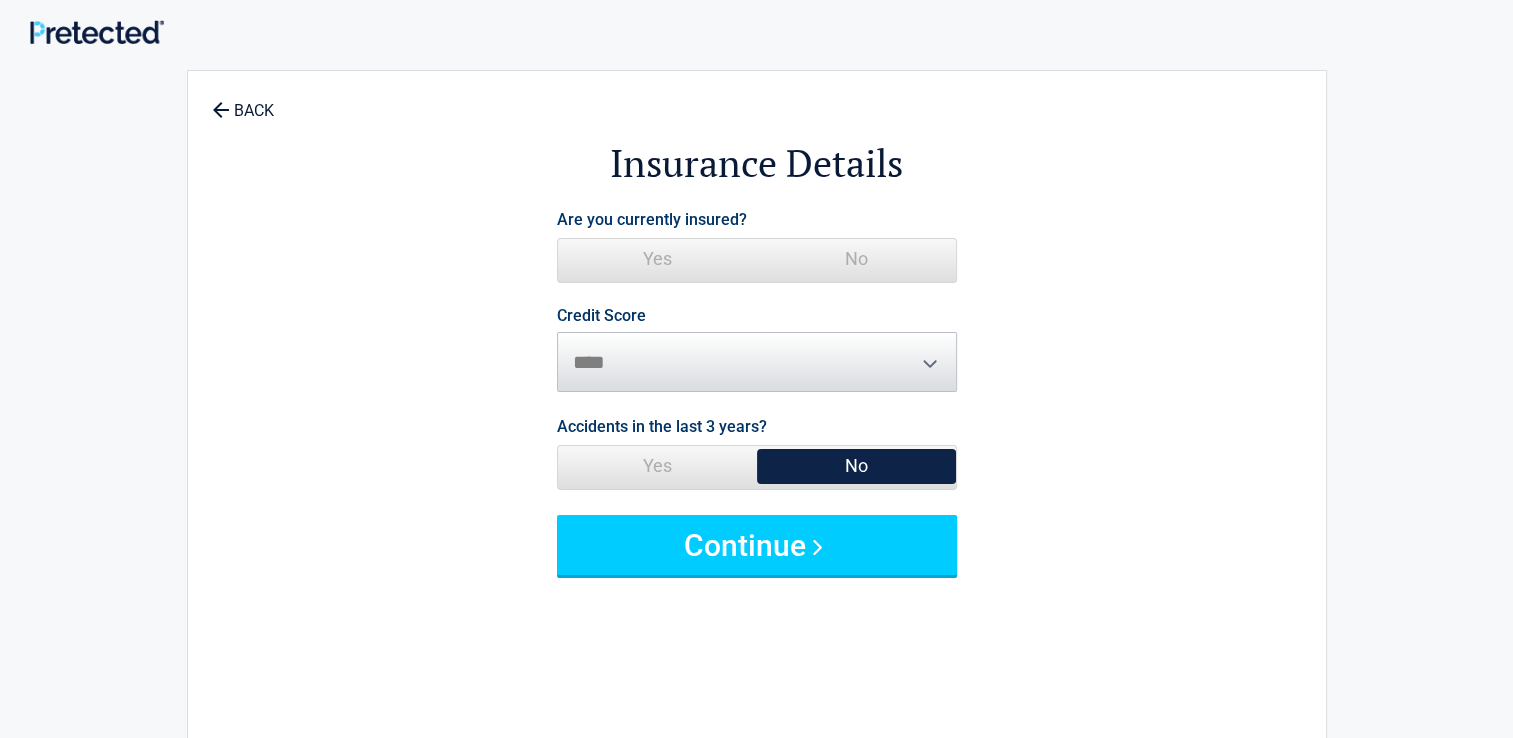 click on "Yes" at bounding box center (657, 259) 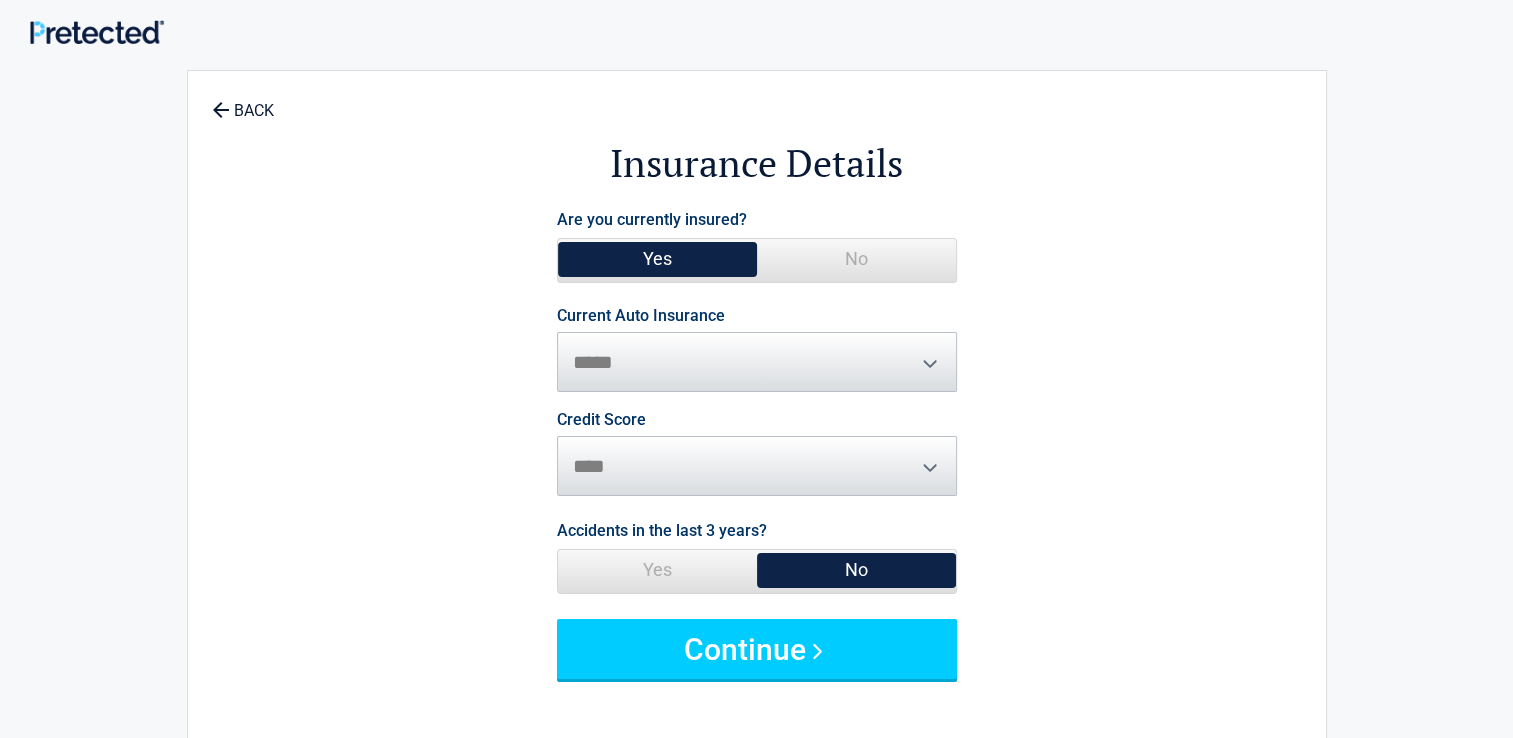 click on "No" at bounding box center (856, 259) 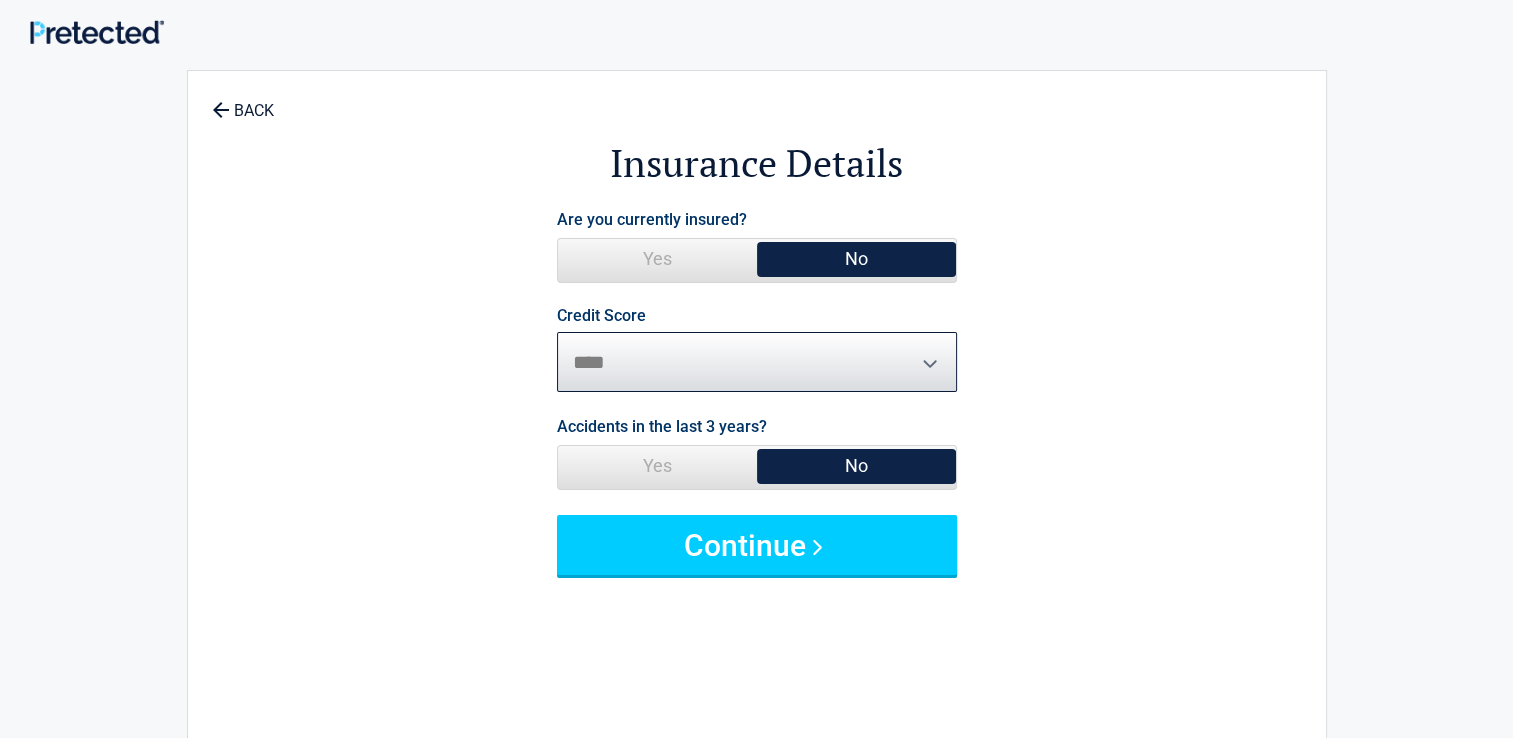 click on "*********
****
*******
****" at bounding box center (757, 362) 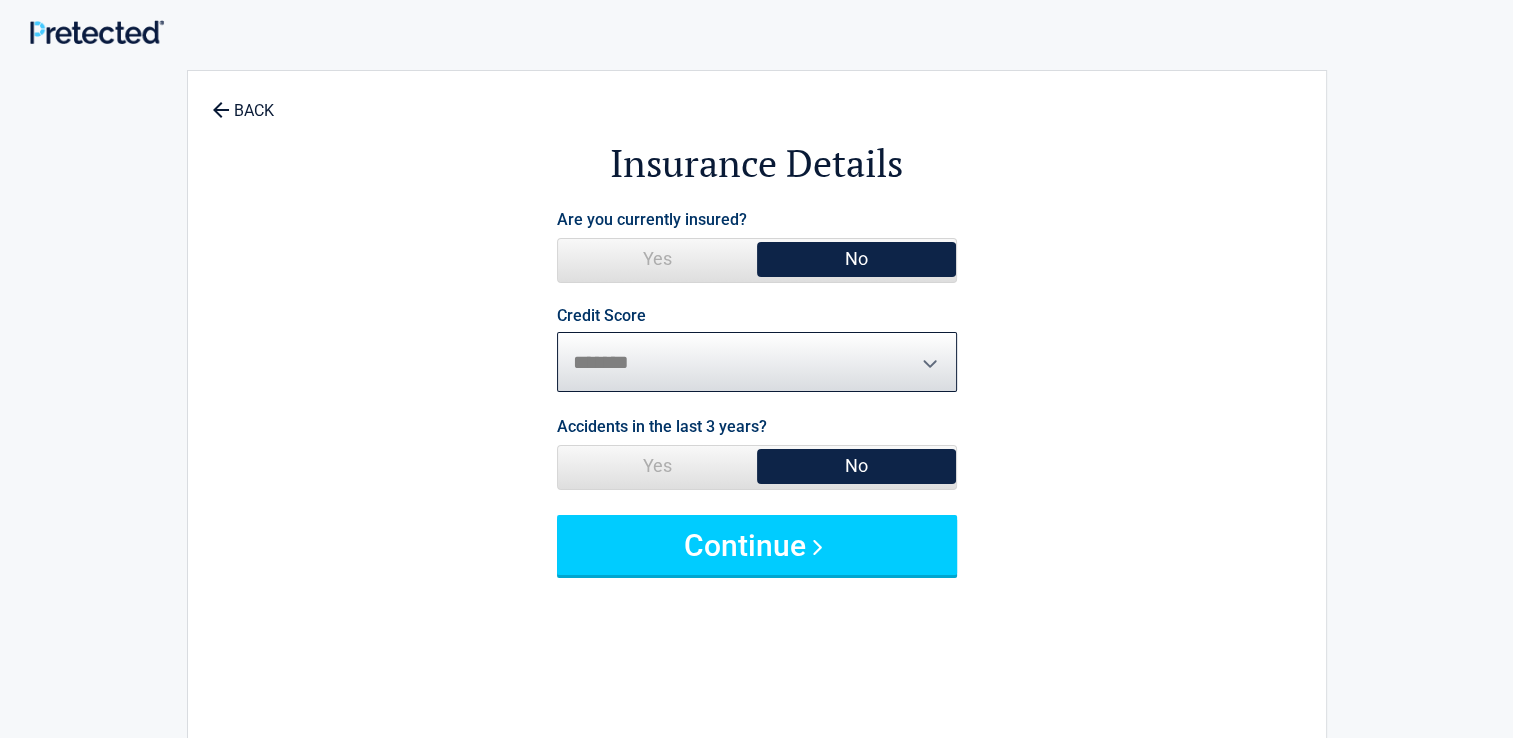 click on "*********
****
*******
****" at bounding box center [757, 362] 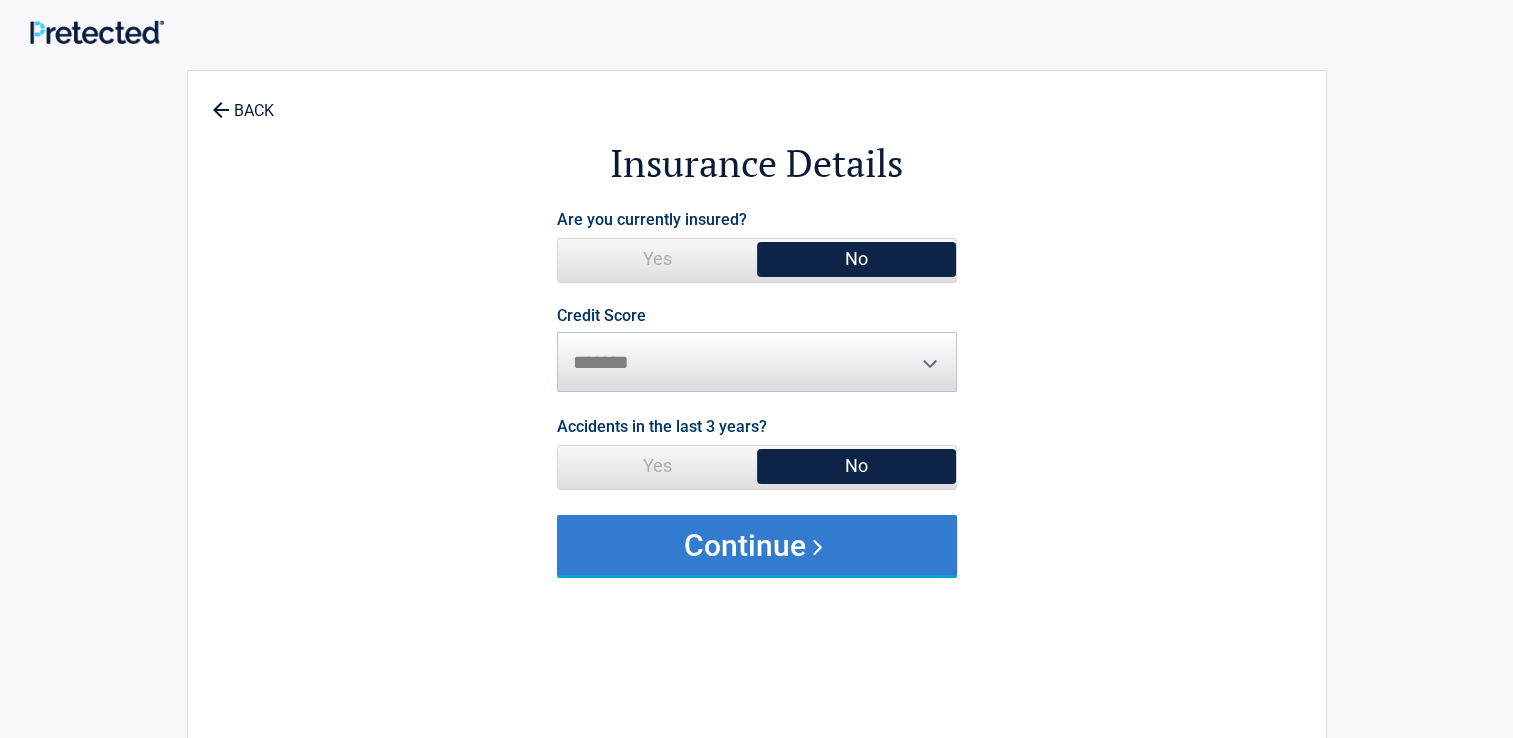 click on "Continue" at bounding box center [757, 545] 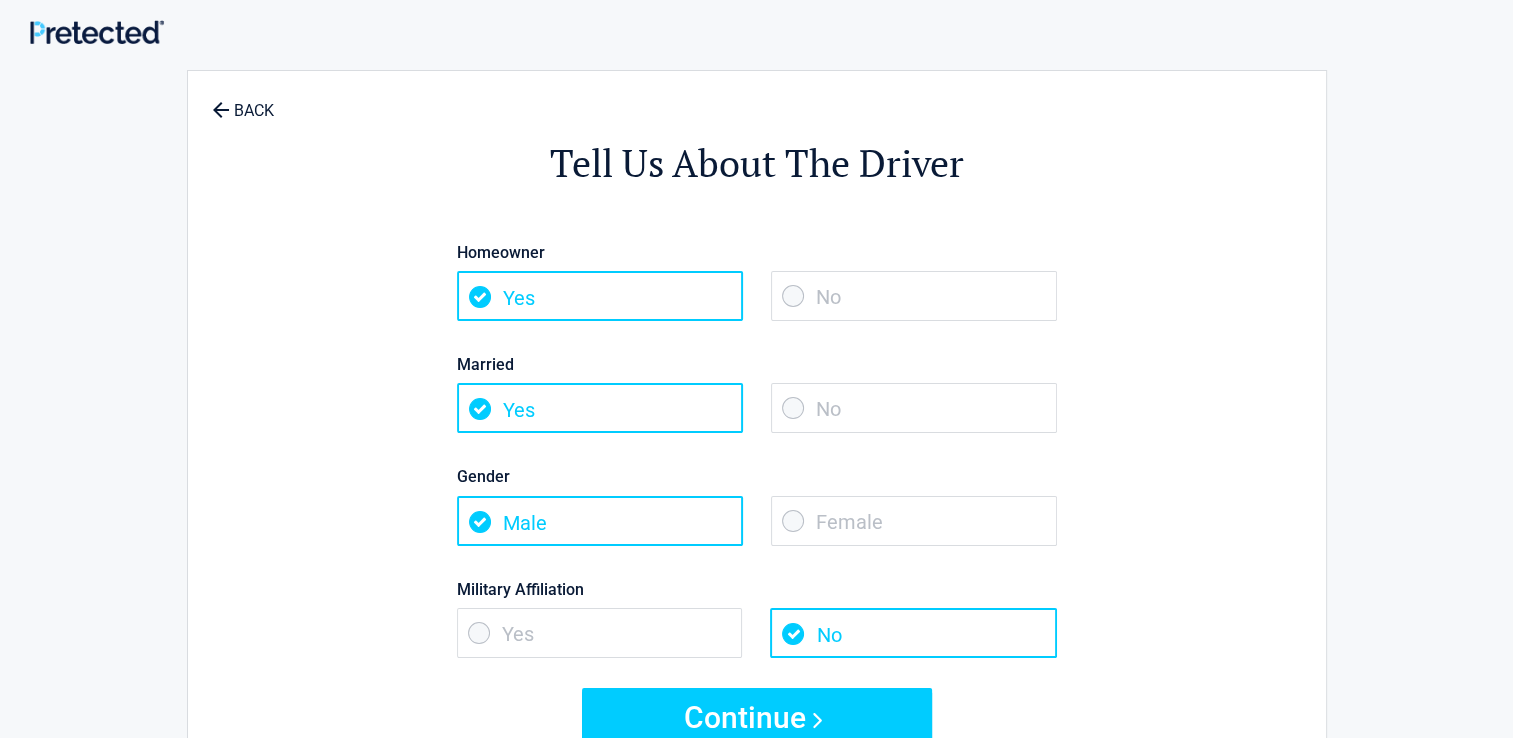 click on "No" at bounding box center [914, 296] 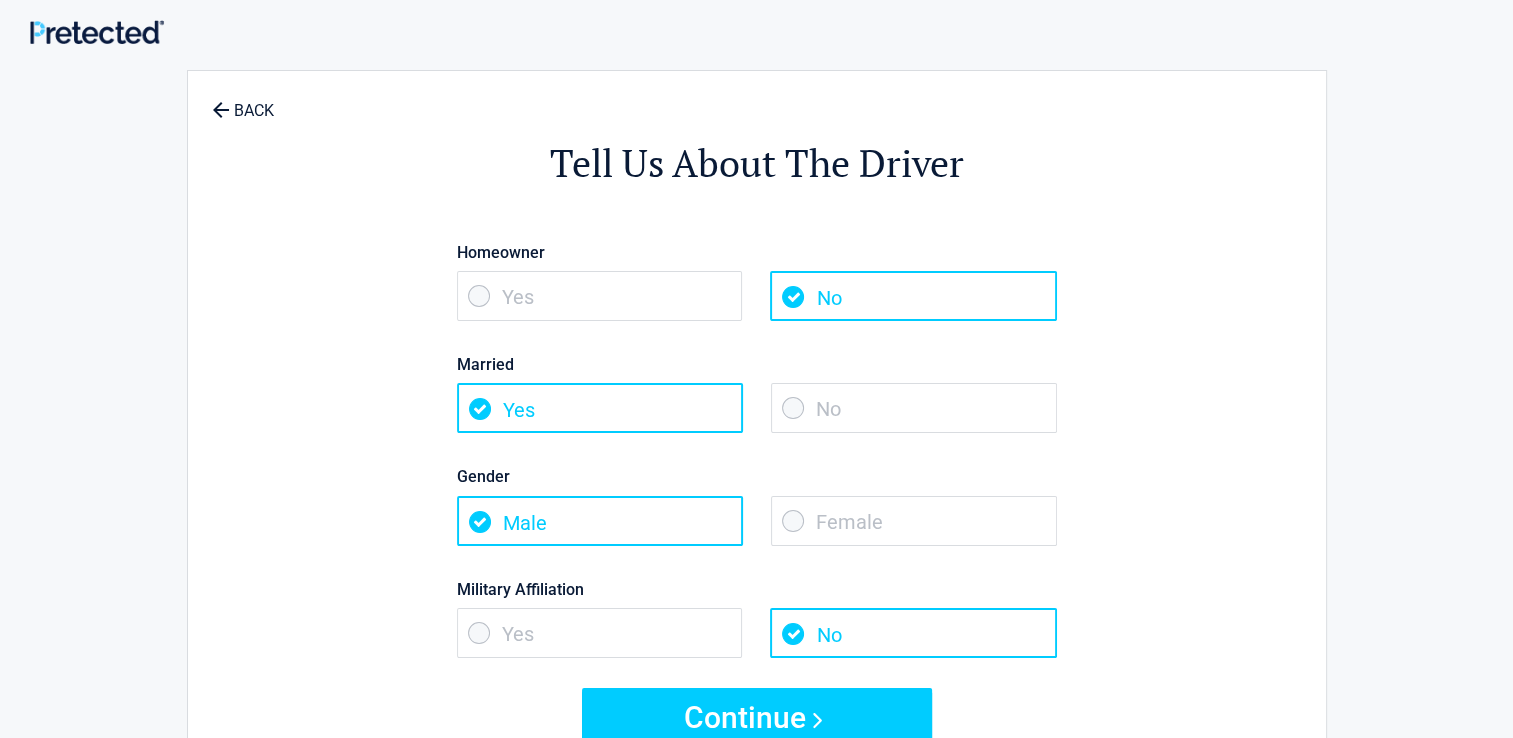 click on "No" at bounding box center (914, 408) 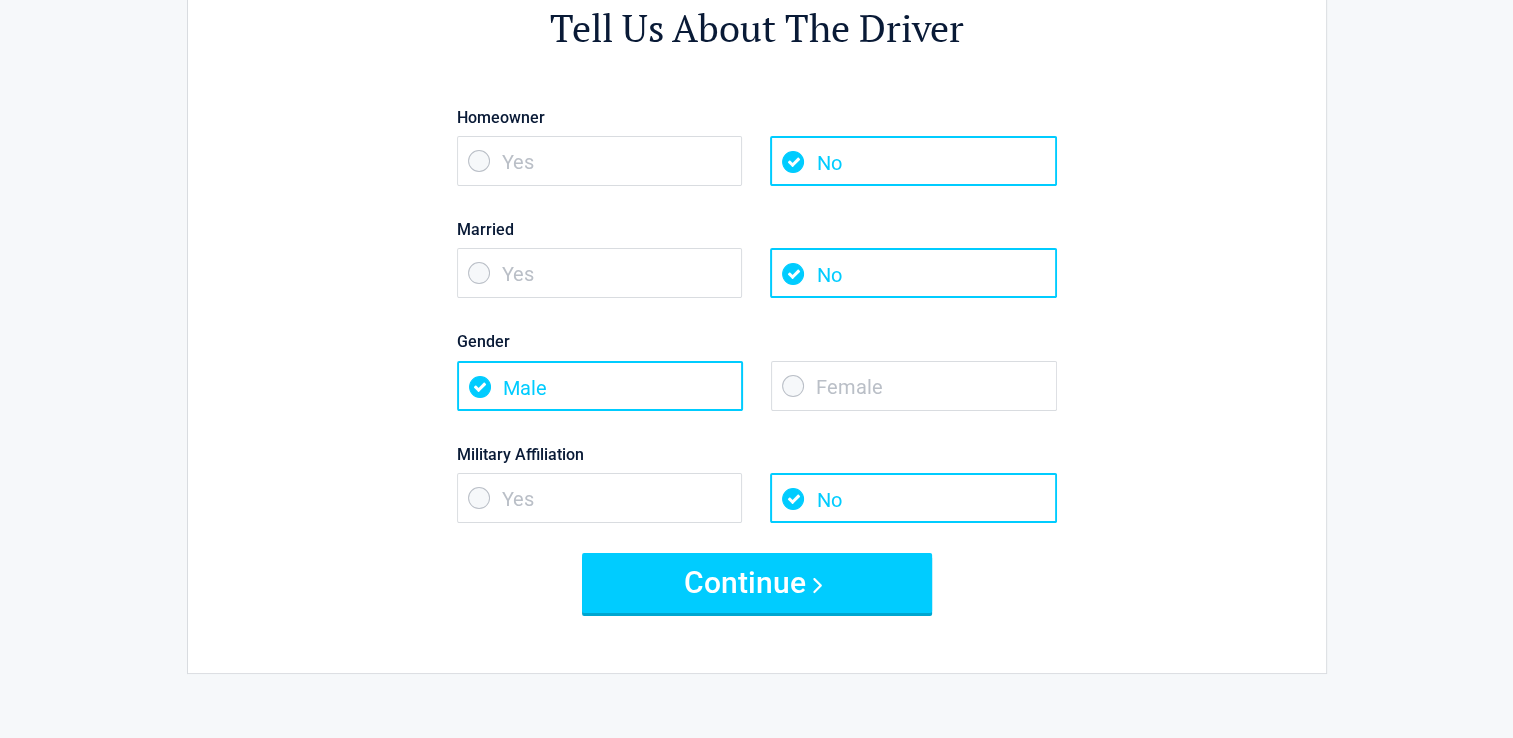 scroll, scrollTop: 136, scrollLeft: 0, axis: vertical 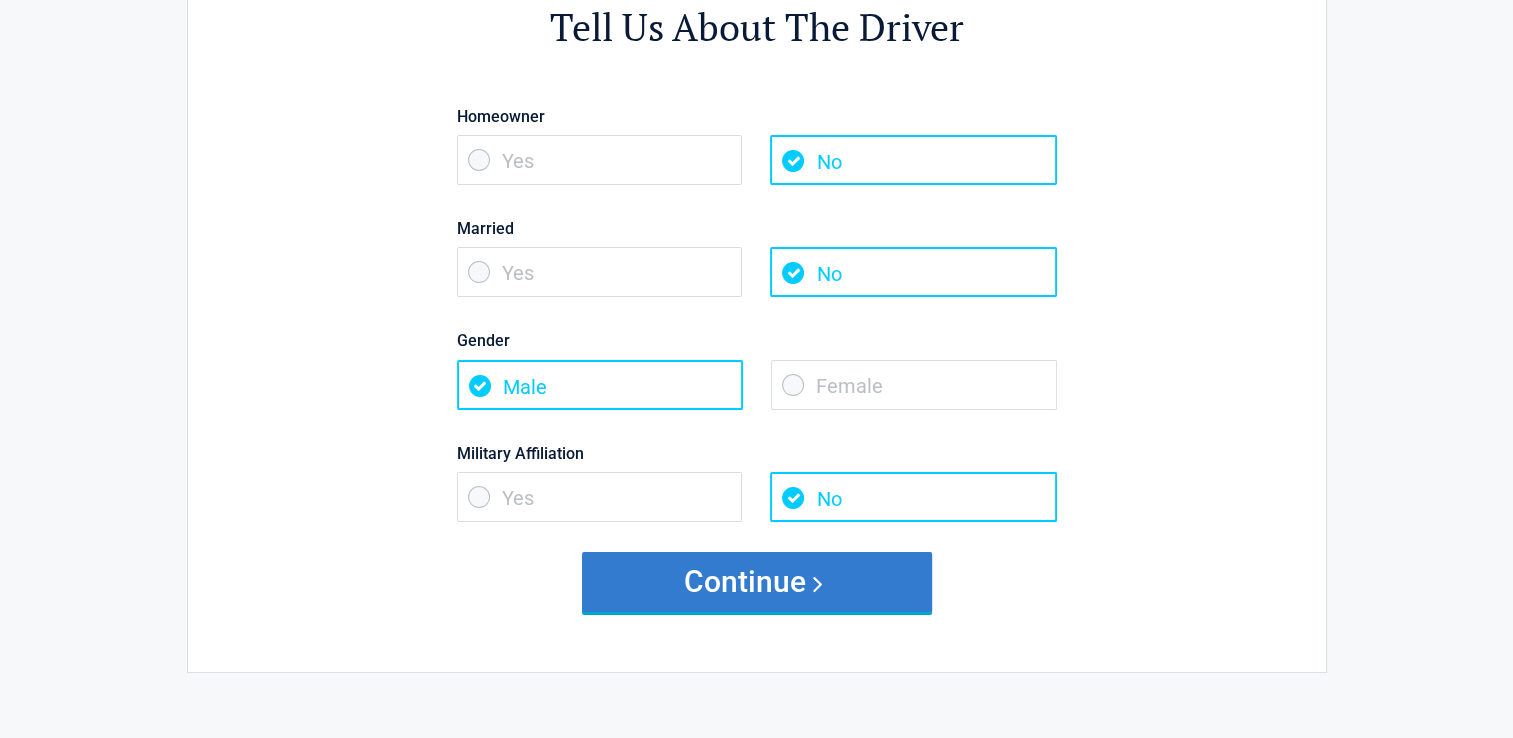 click on "Continue" at bounding box center (757, 582) 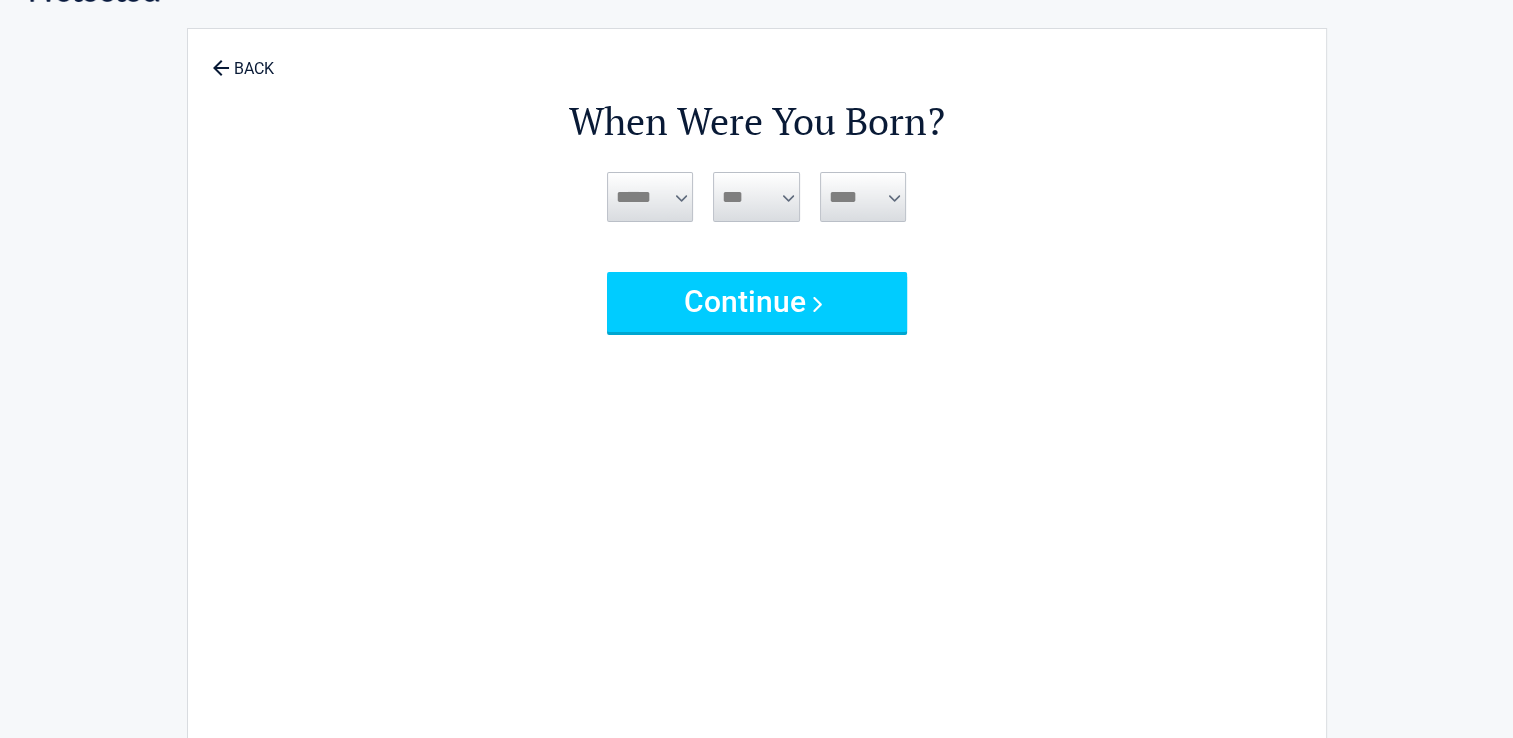 scroll, scrollTop: 0, scrollLeft: 0, axis: both 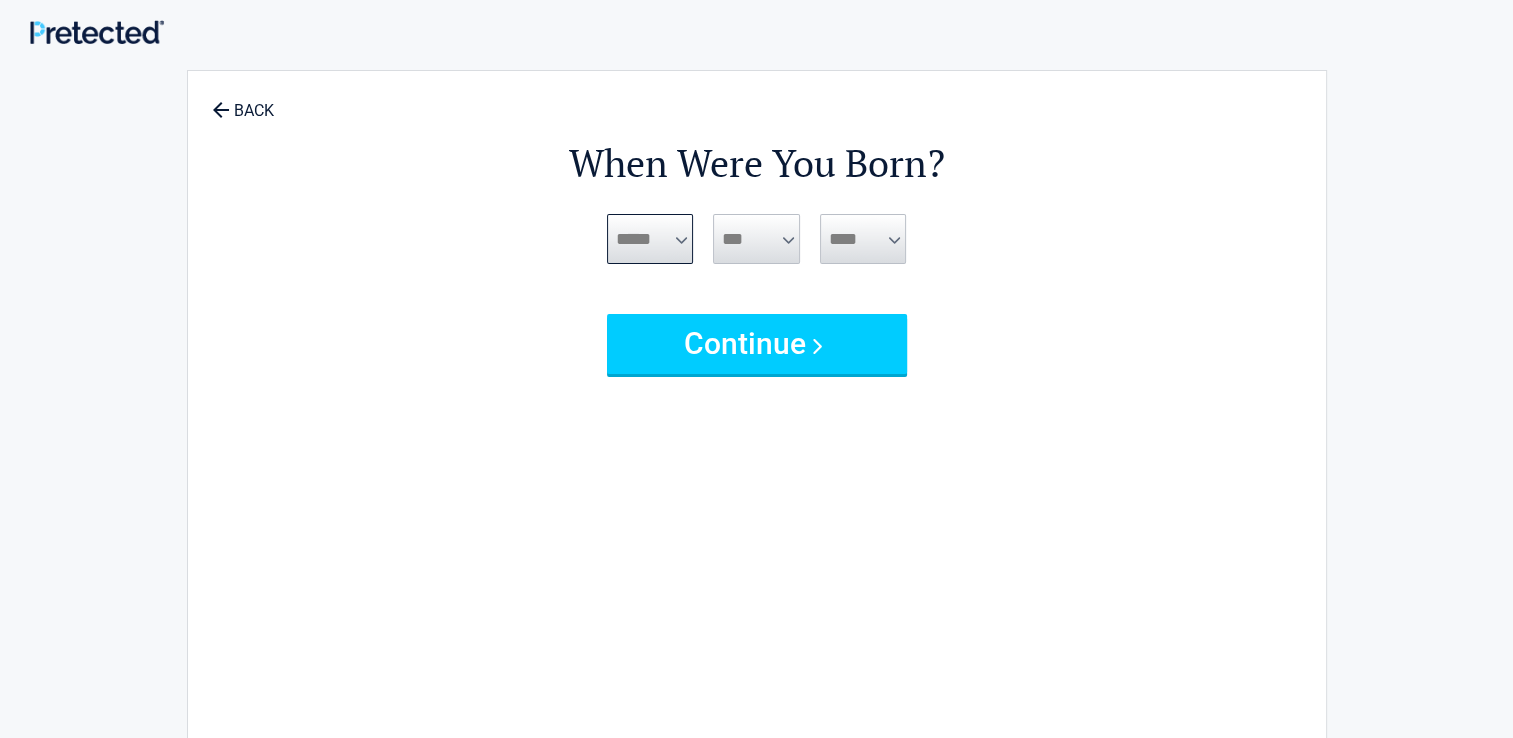 click on "*****
***
***
***
***
***
***
***
***
***
***
***
***" at bounding box center (650, 239) 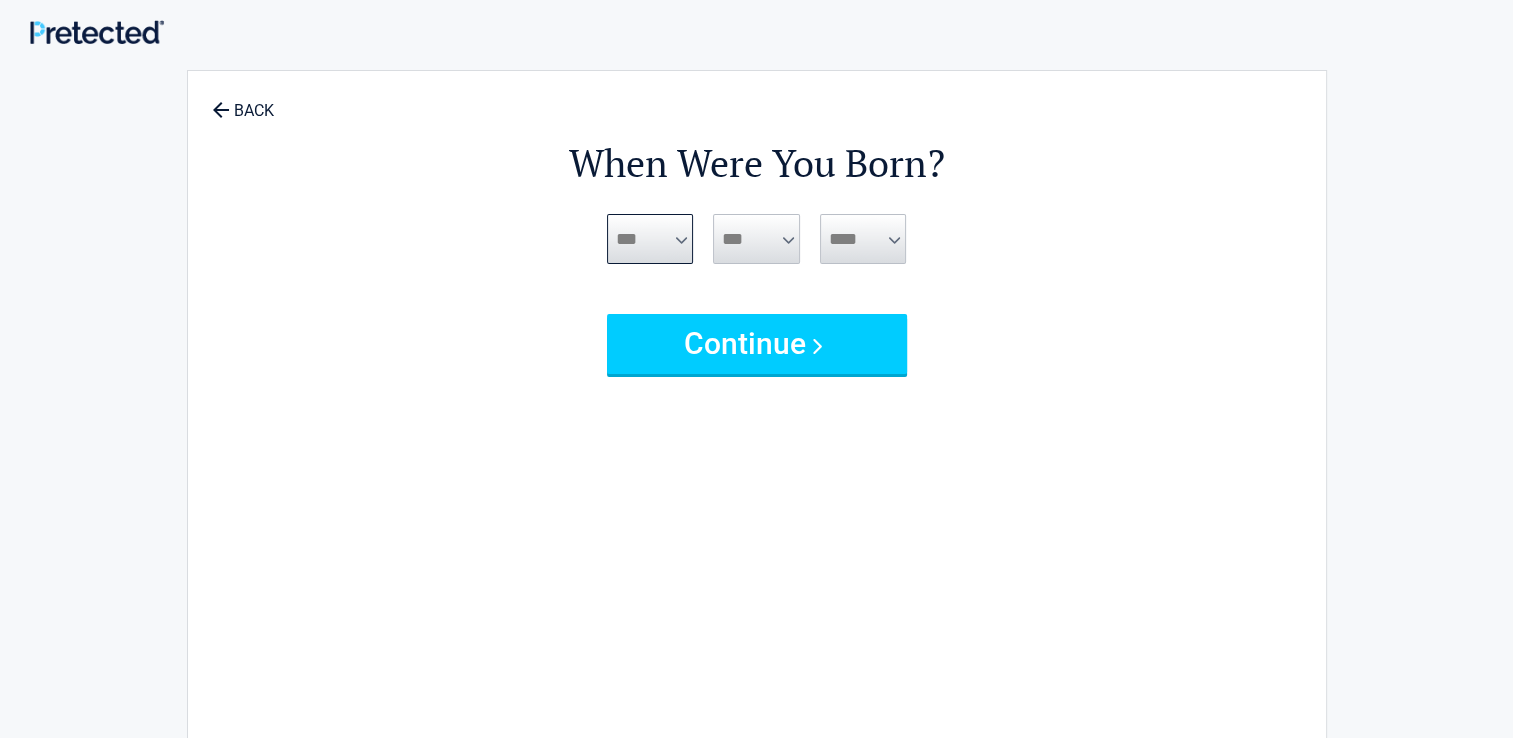 click on "*****
***
***
***
***
***
***
***
***
***
***
***
***" at bounding box center [650, 239] 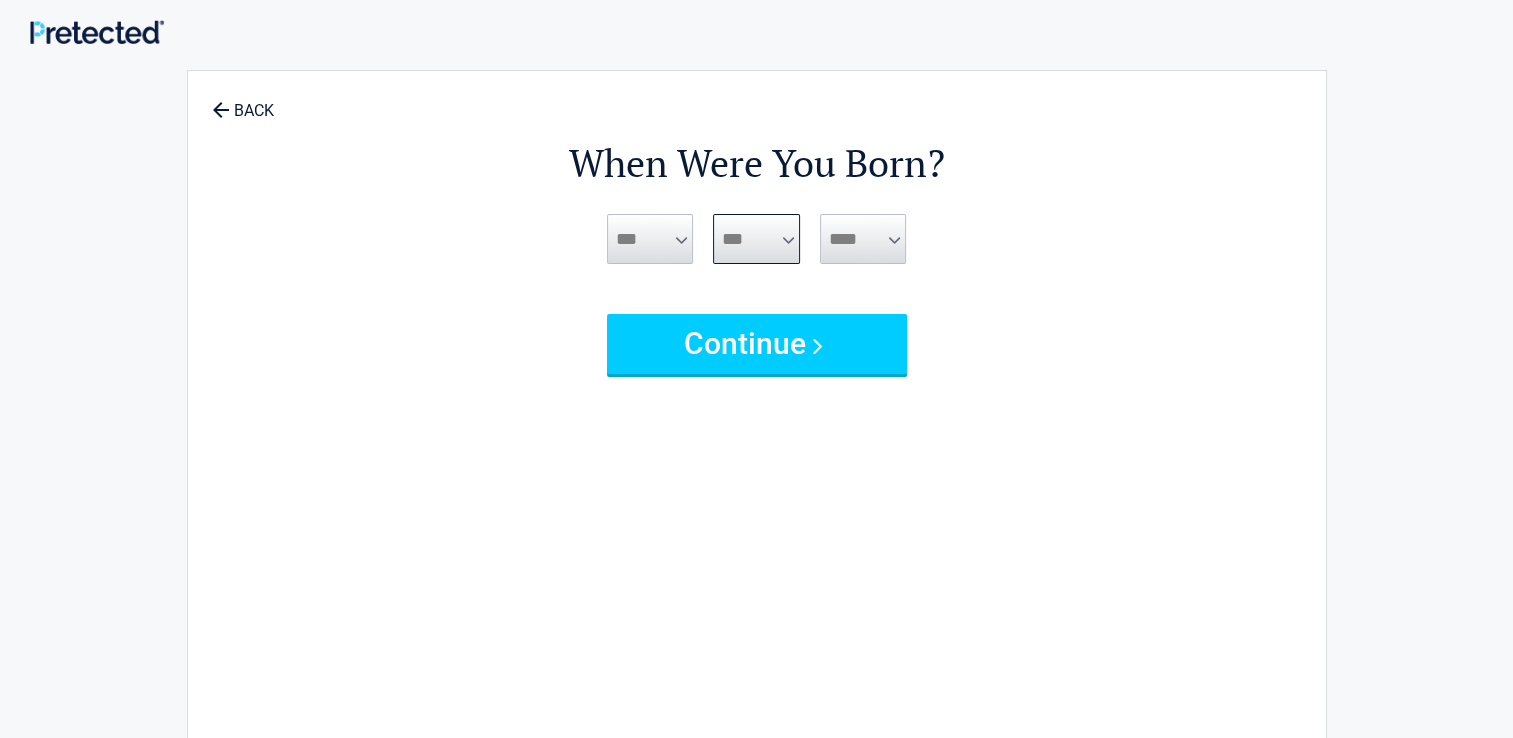 click on "*** * * * * * * * * * ** ** ** ** ** ** ** ** ** ** ** ** ** ** ** ** ** ** ** ** **" at bounding box center (756, 239) 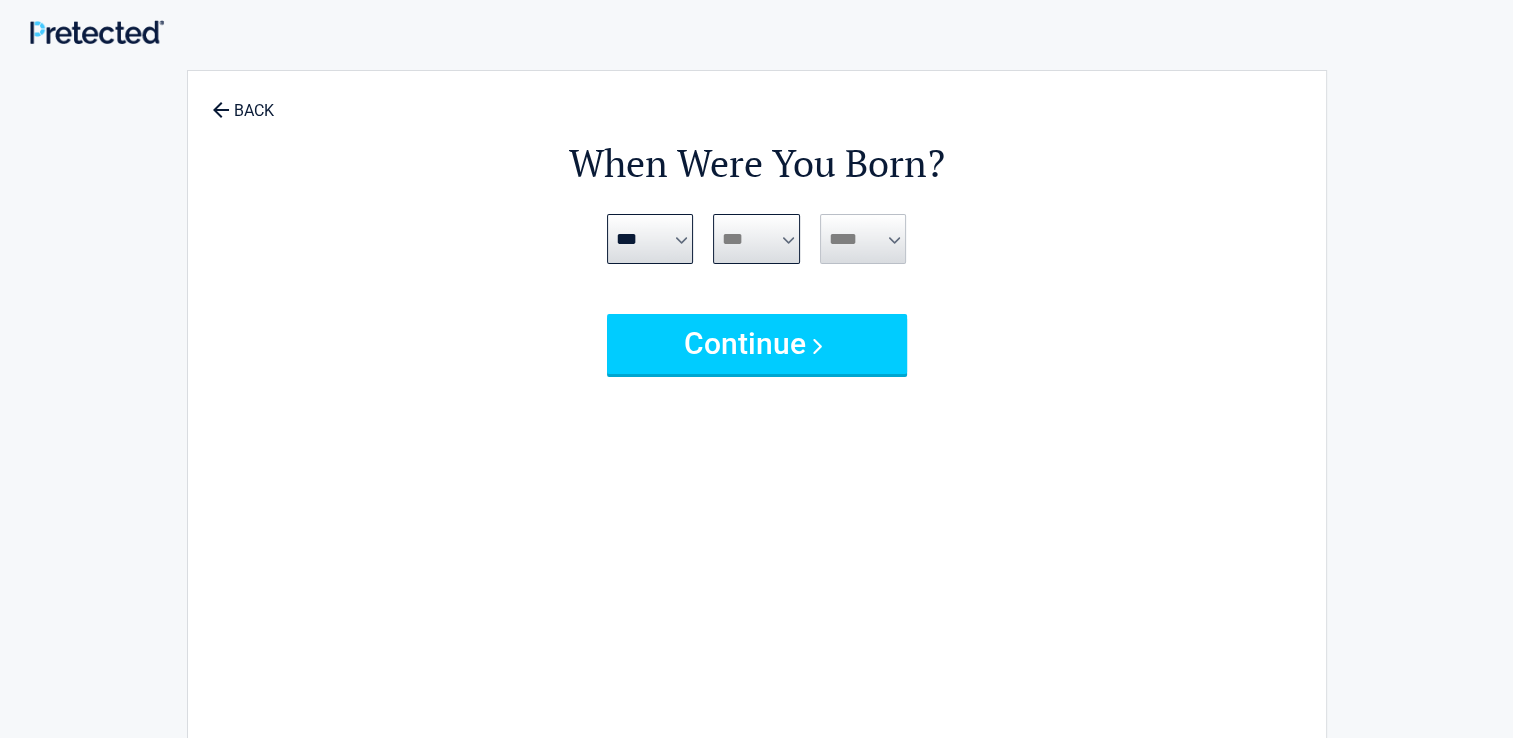 select on "*" 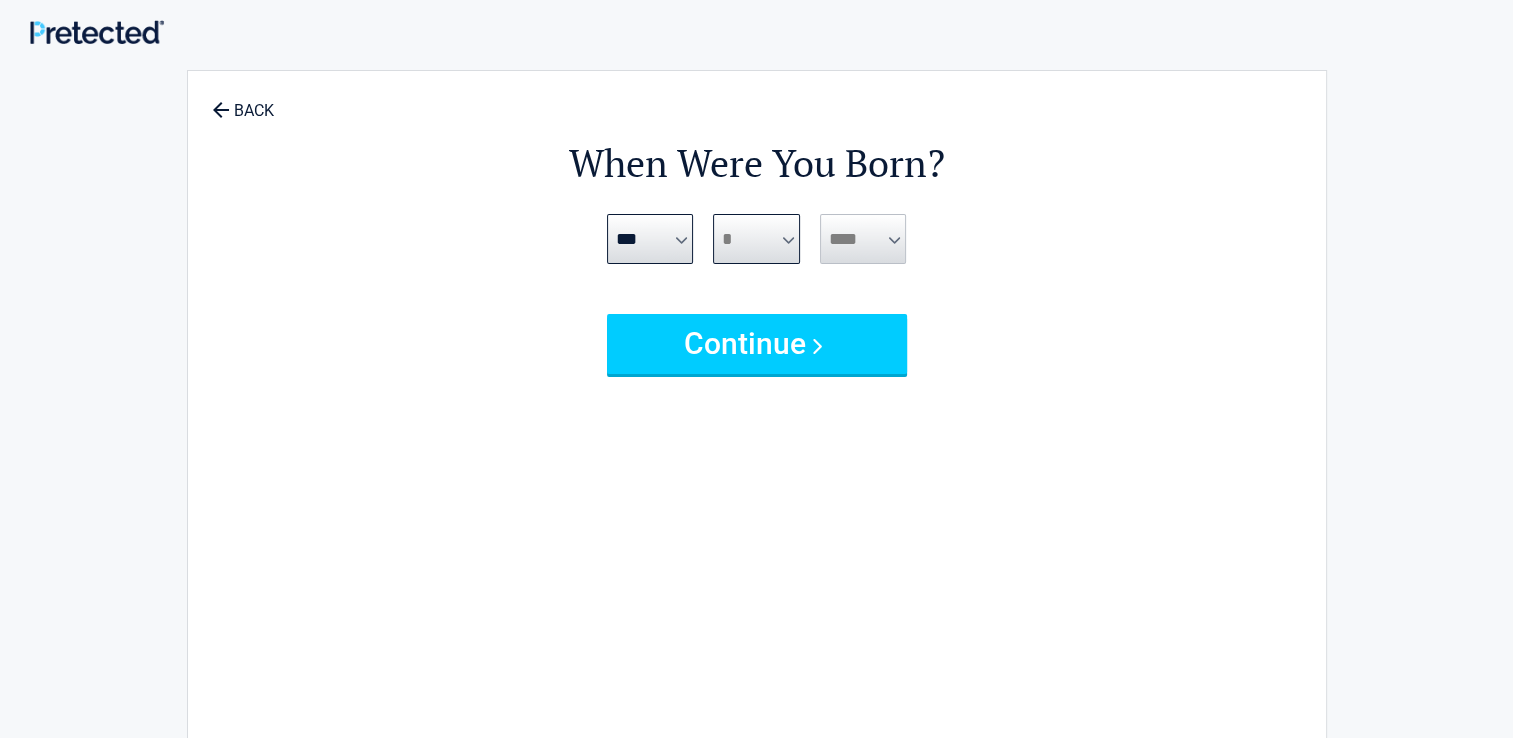 click on "*** * * * * * * * * * ** ** ** ** ** ** ** ** ** ** ** ** ** ** ** ** ** ** ** ** **" at bounding box center (756, 239) 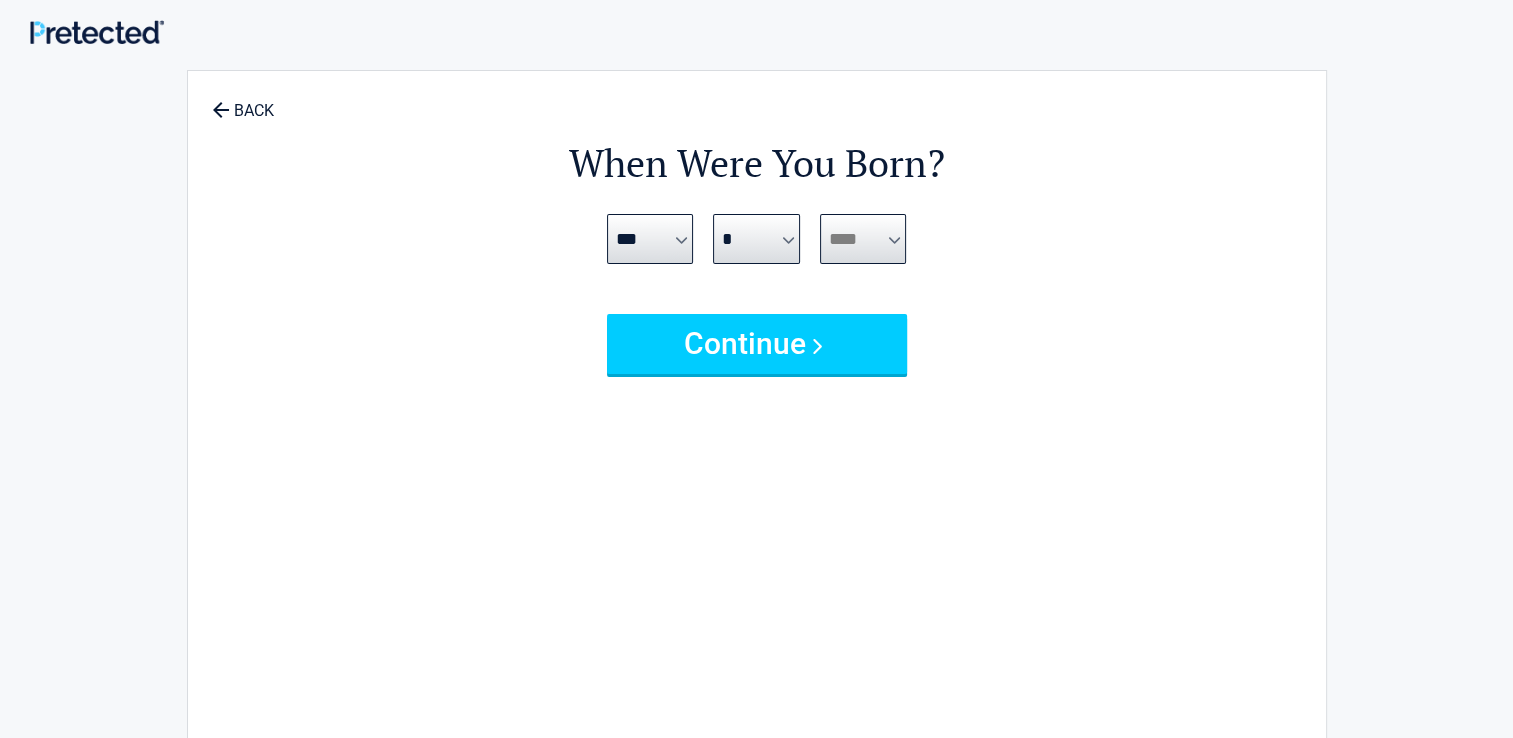 click on "****
****
****
****
****
****
****
****
****
****
****
****
****
****
****
****
****
****
****
****
****
****
****
****
****
****
****
****
****
****
****
****
****
****
****
****
****
****
****
****
****
****
****
****
****
****
****
****
****
****
****
****
****
****
****
****
****
****
****
****
****
****
****
****" at bounding box center (863, 239) 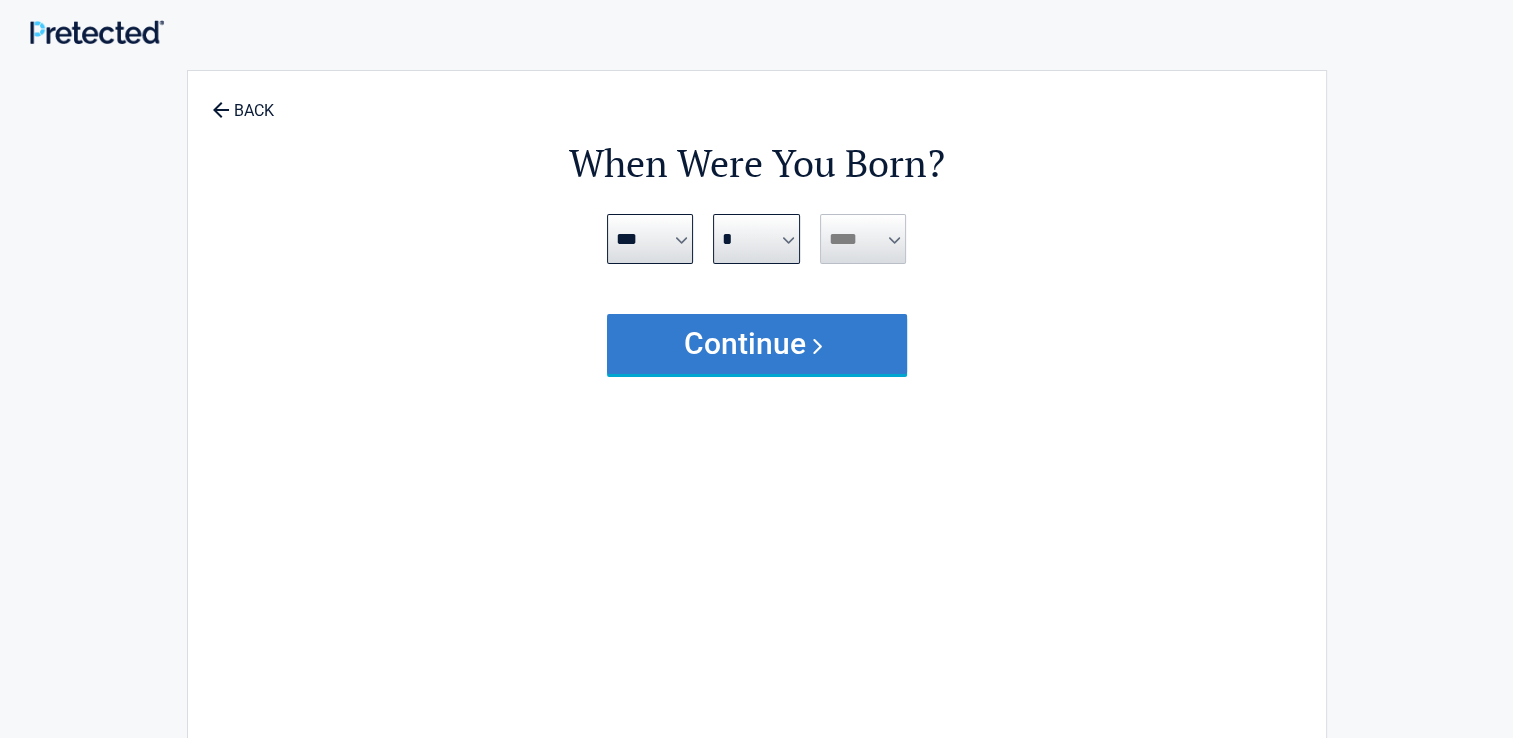 click on "Continue" at bounding box center [757, 344] 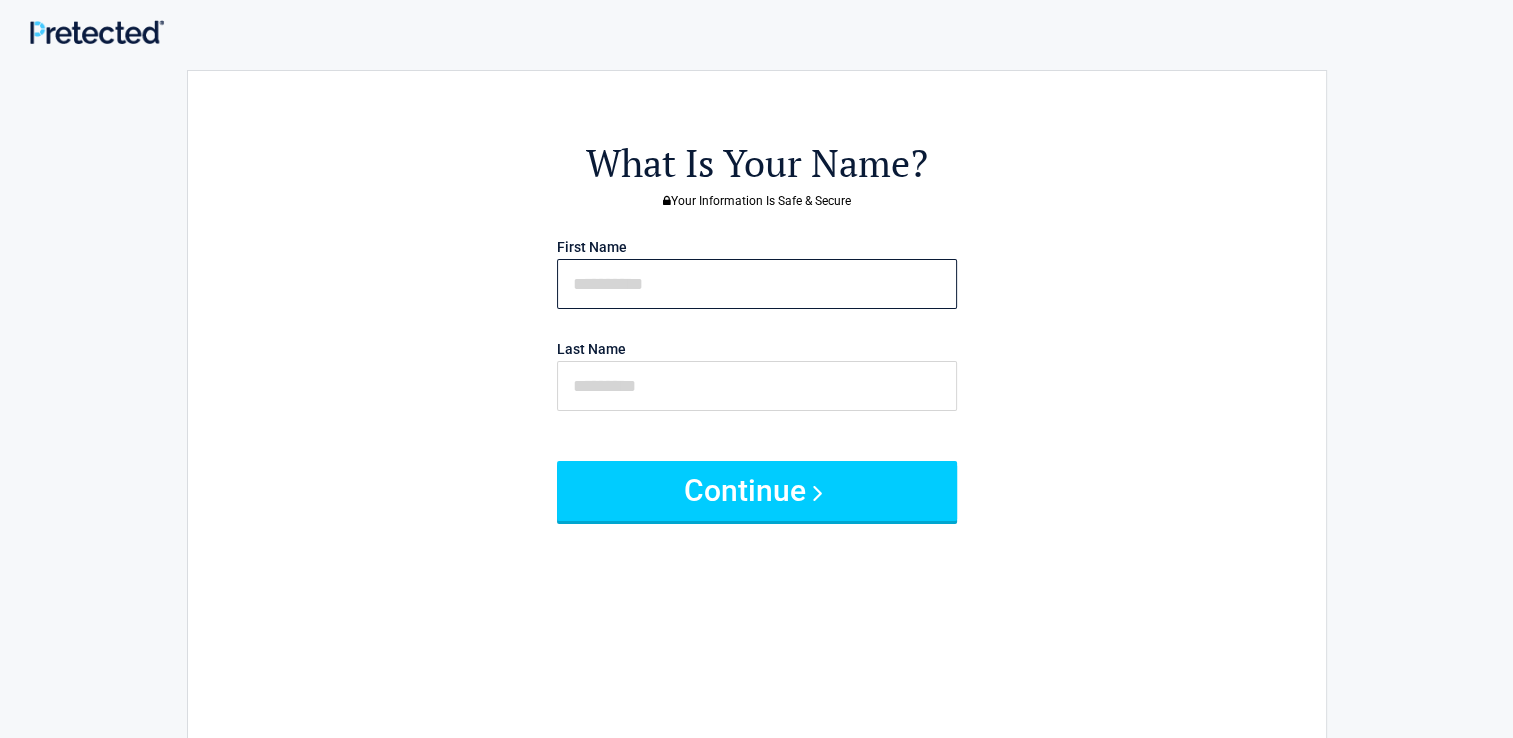 click at bounding box center (757, 284) 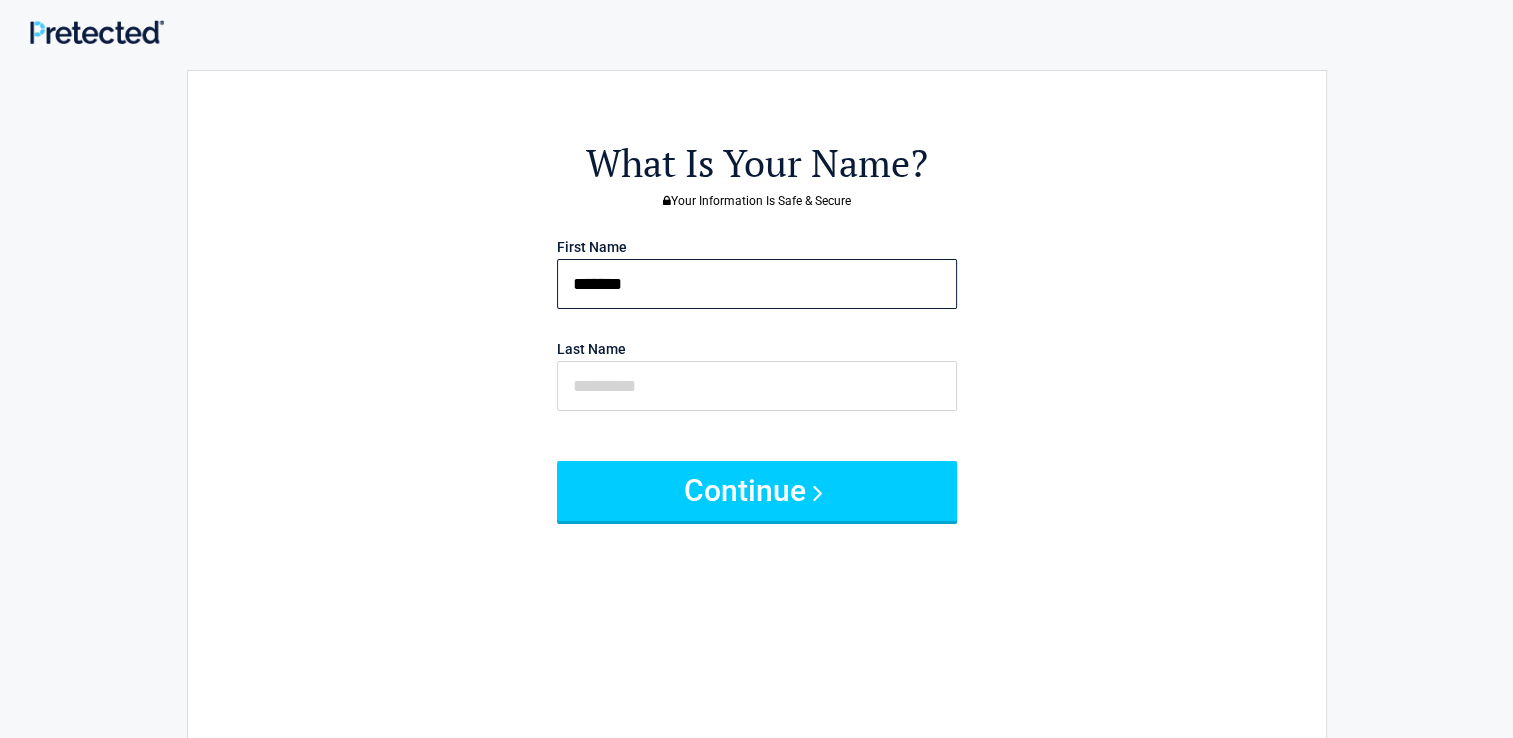 type on "******" 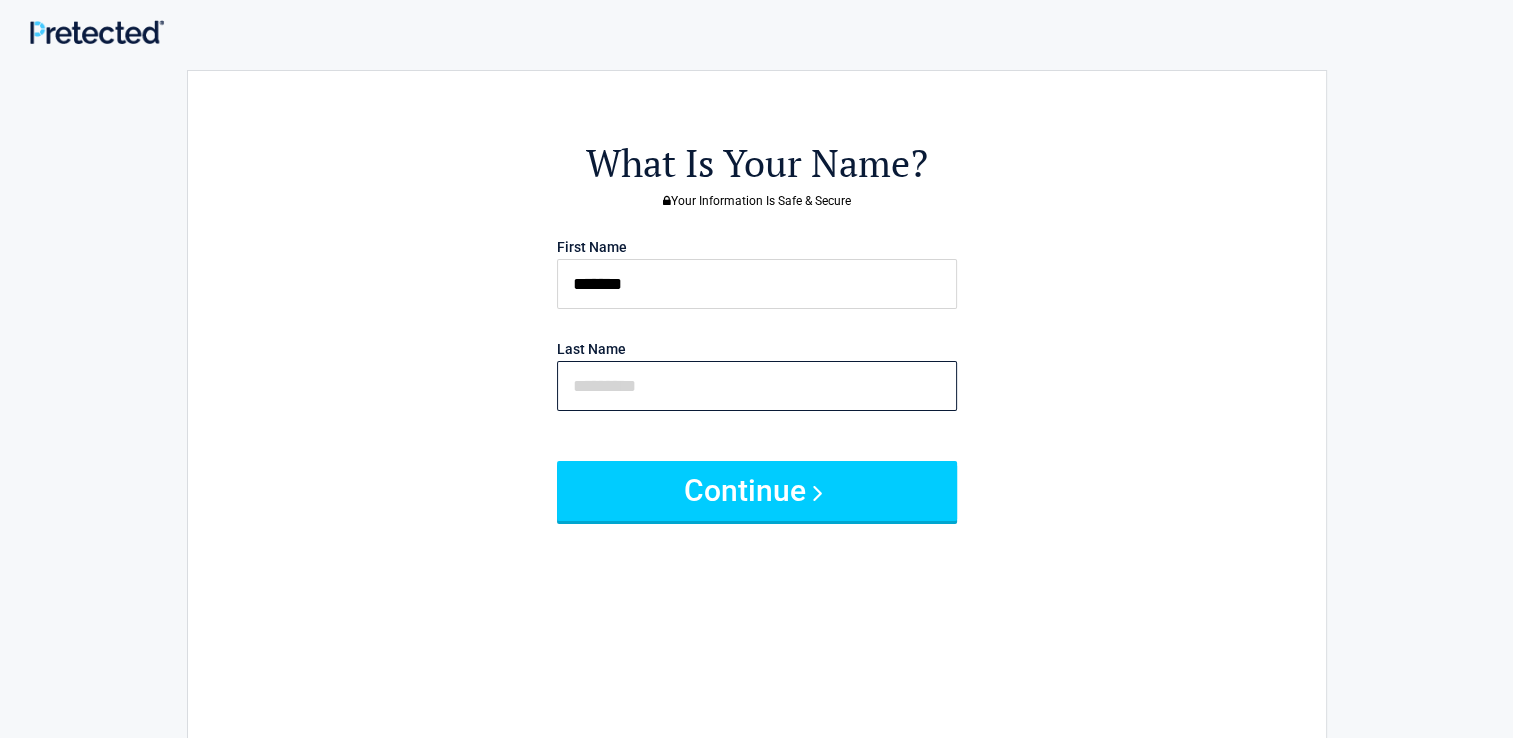 click at bounding box center (757, 386) 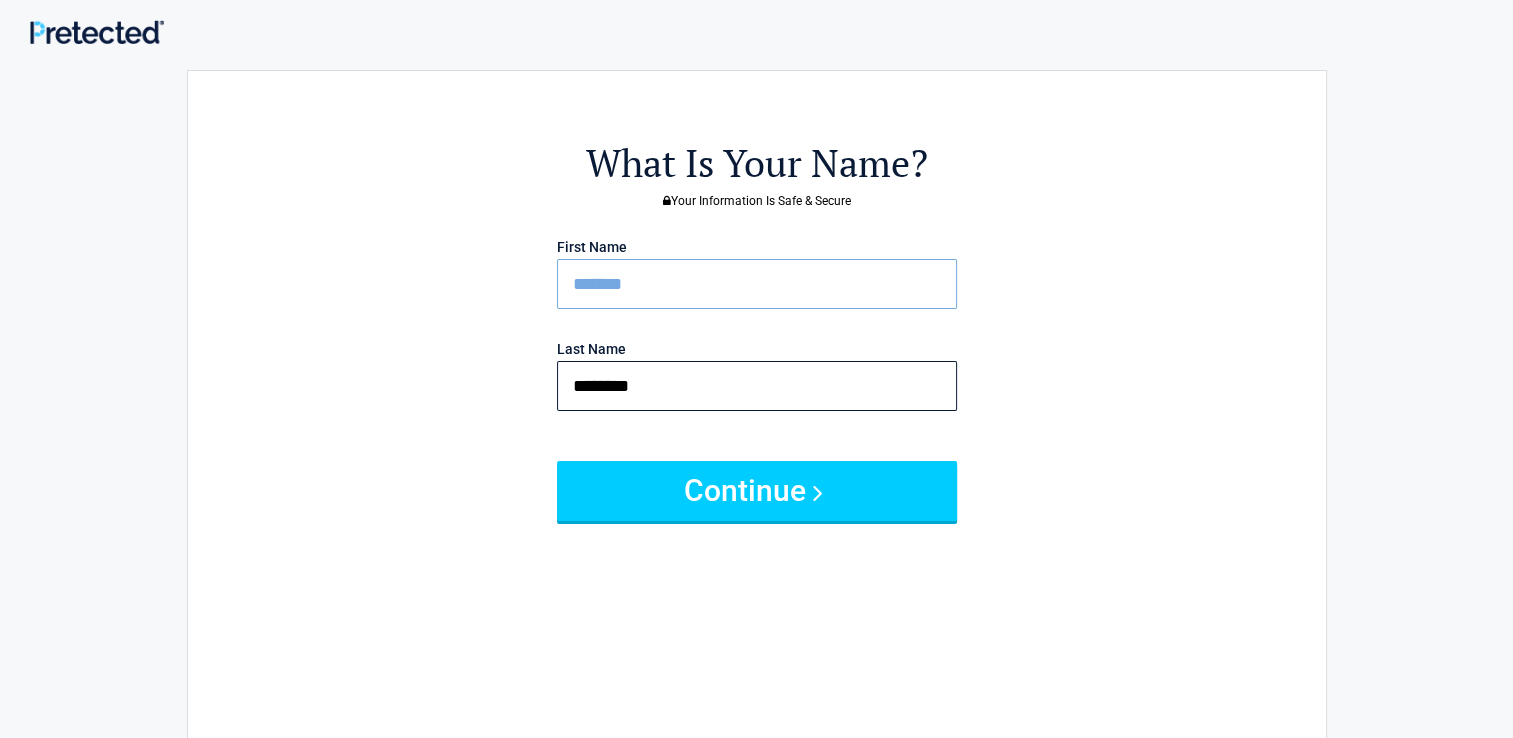 type on "********" 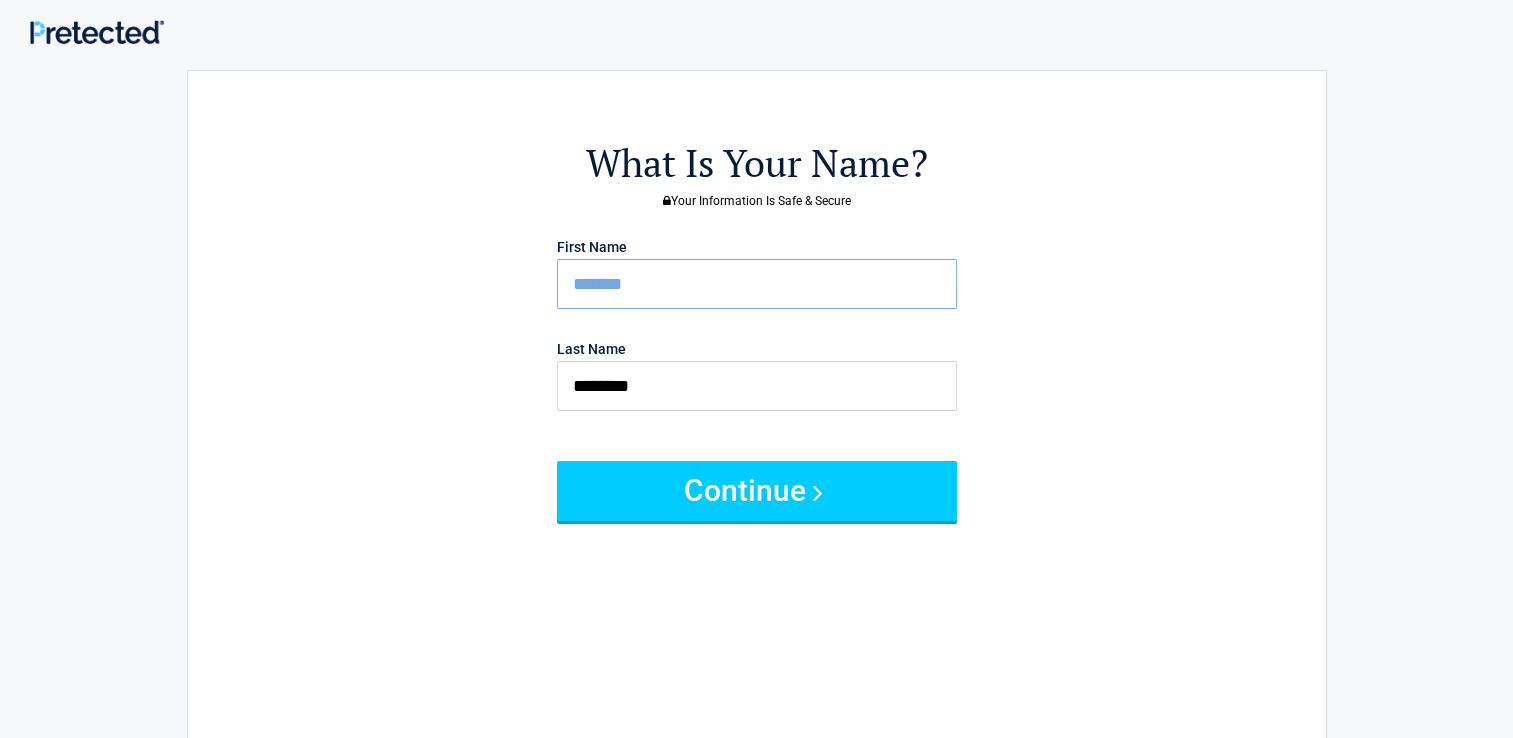 click on "First Name
[FIRST]
Last Name
[LAST]
Continue" at bounding box center (757, 376) 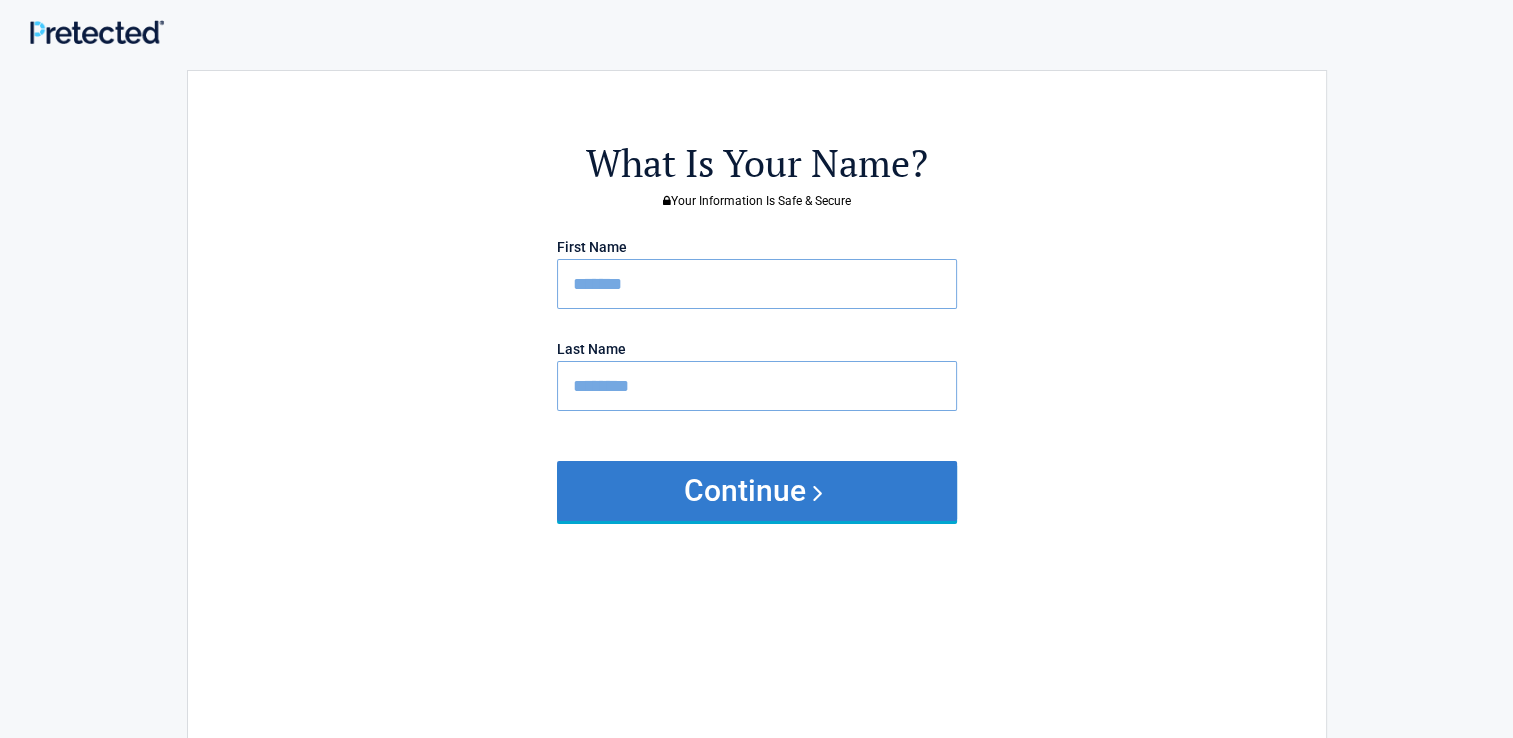 click on "Continue" at bounding box center [757, 491] 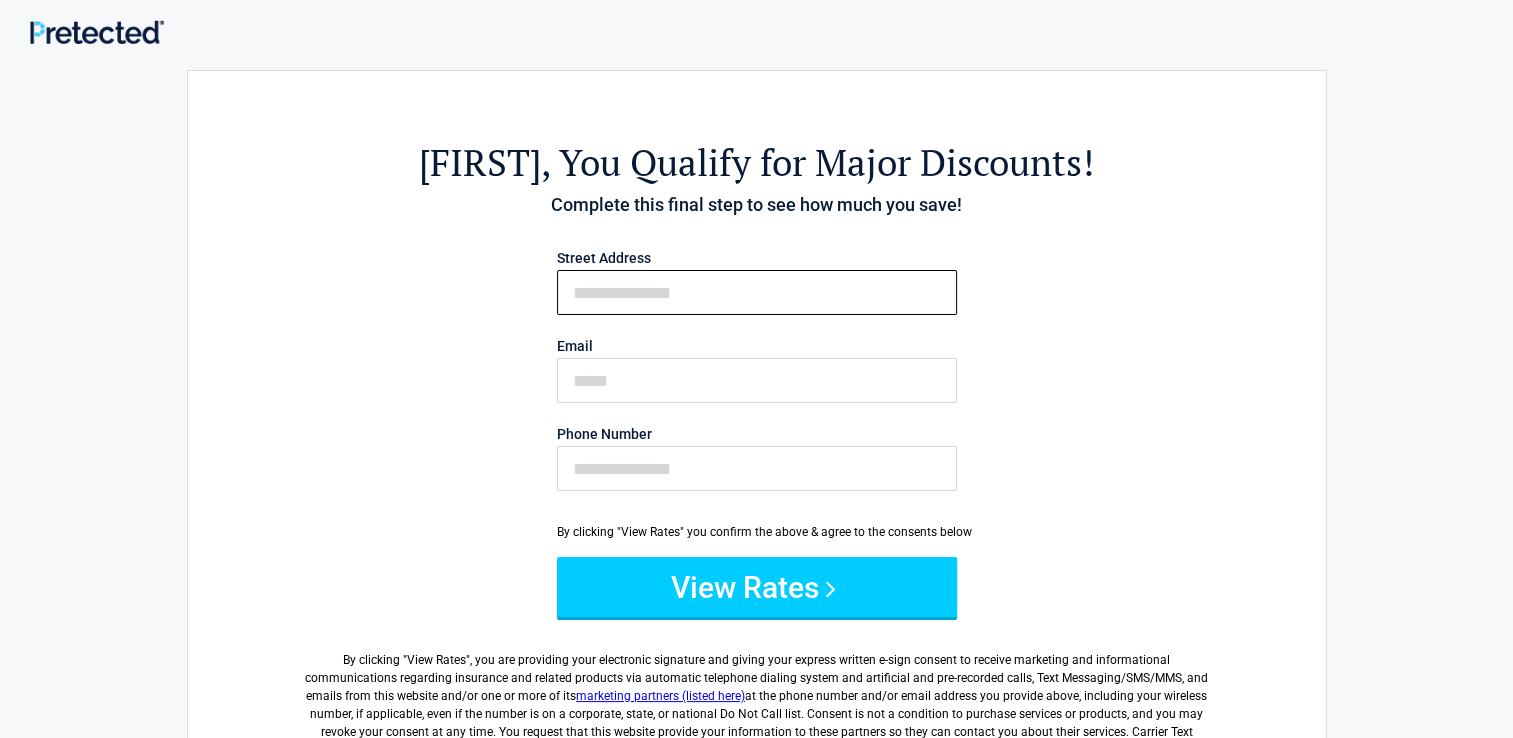 click on "First Name" at bounding box center [757, 292] 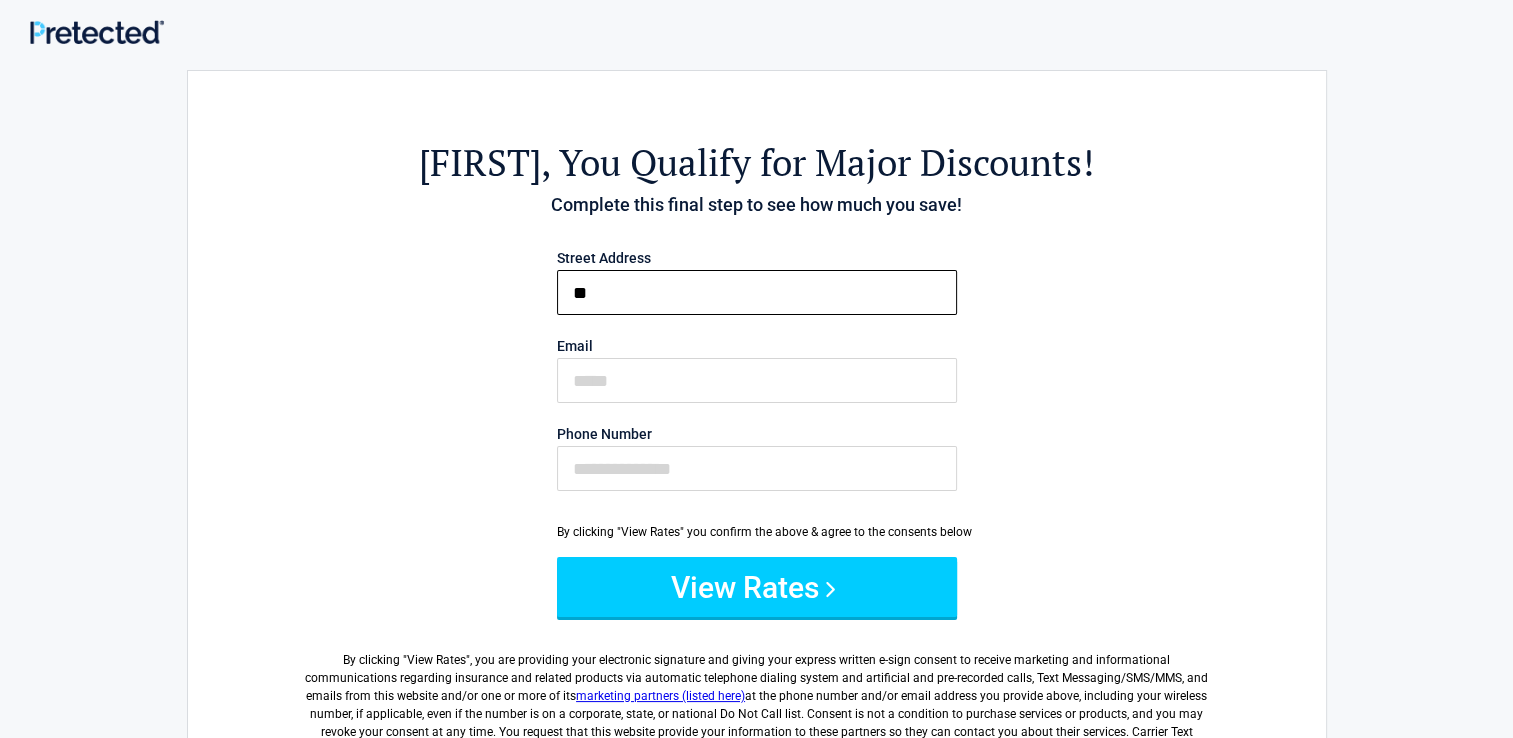 type on "**********" 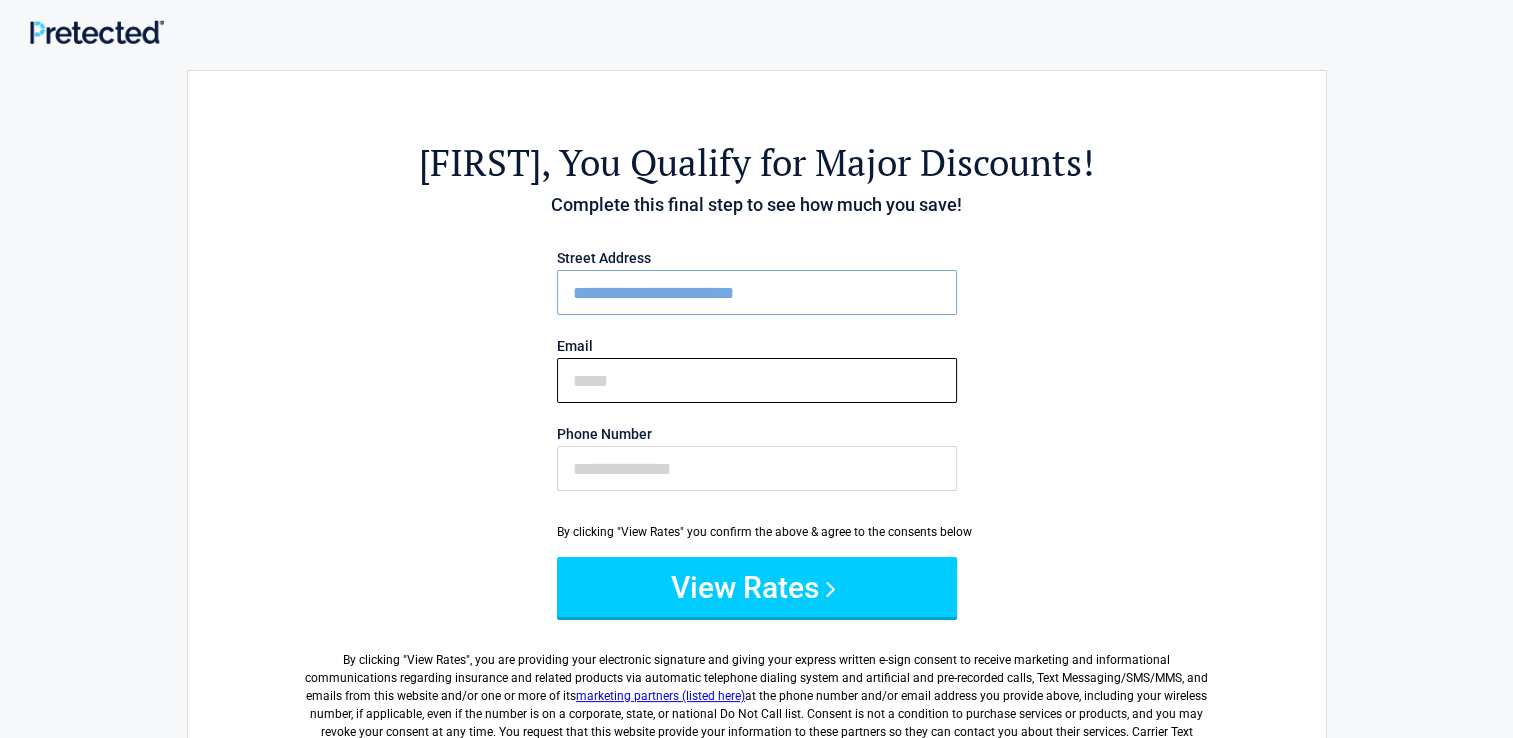 click on "Email" at bounding box center [757, 380] 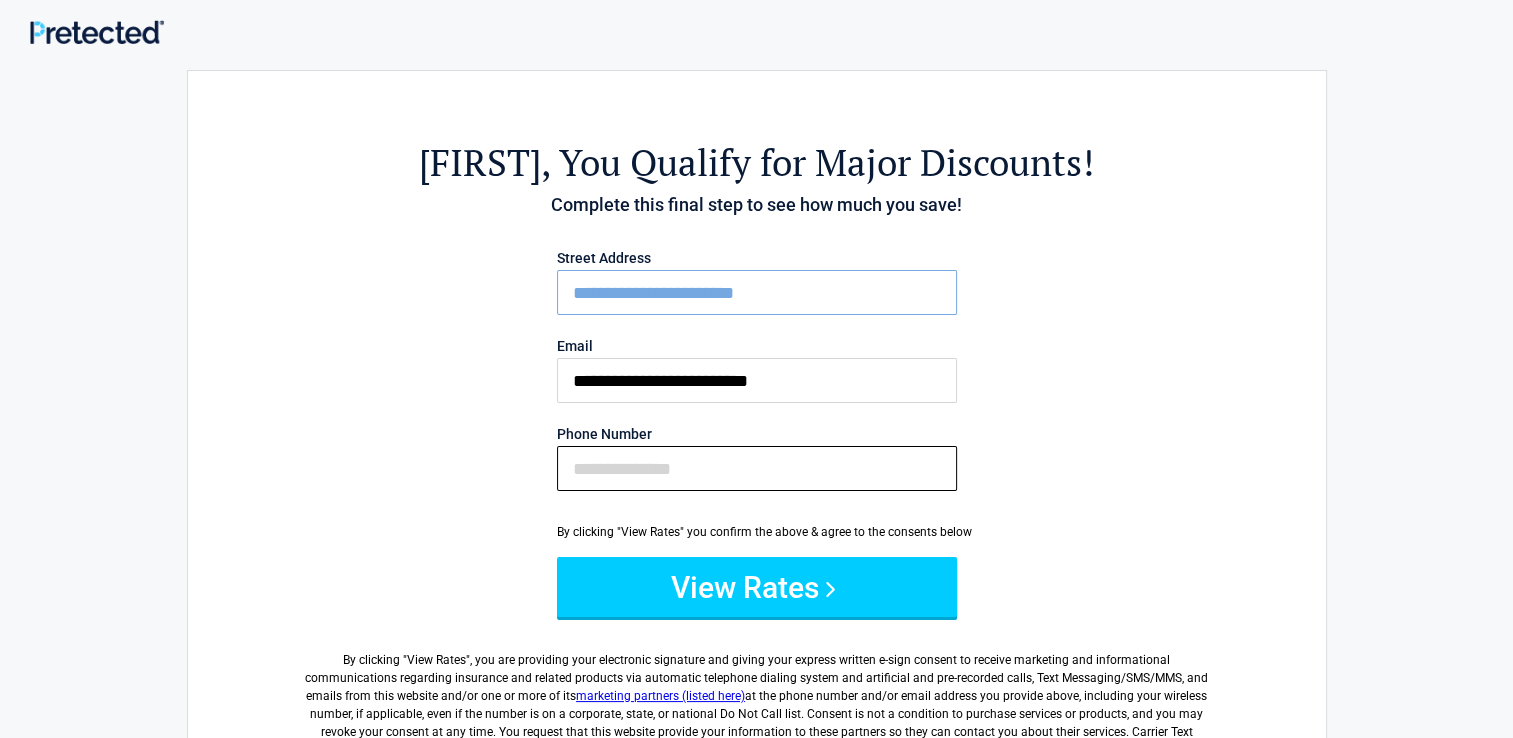 type on "**********" 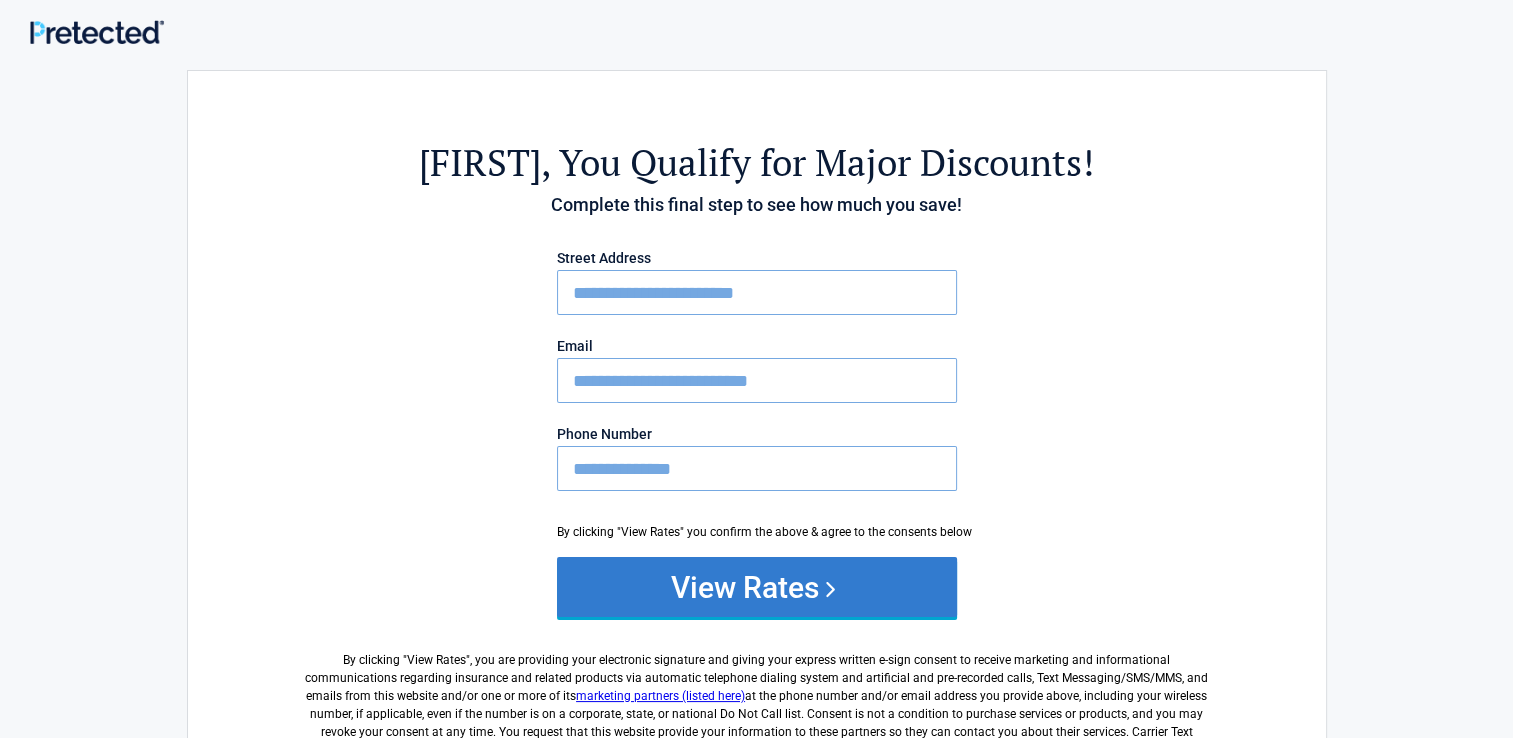 click on "View Rates" at bounding box center (757, 587) 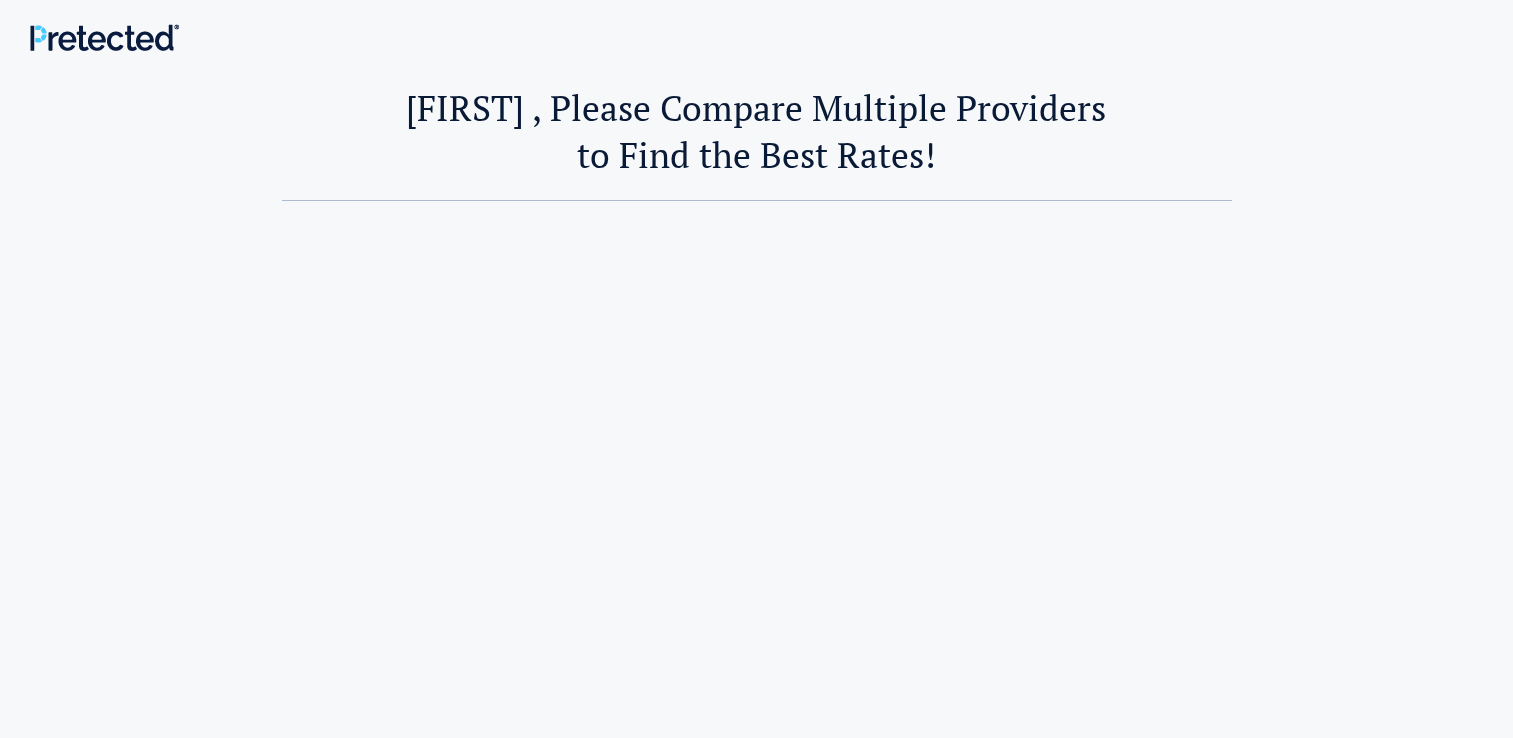 scroll, scrollTop: 0, scrollLeft: 0, axis: both 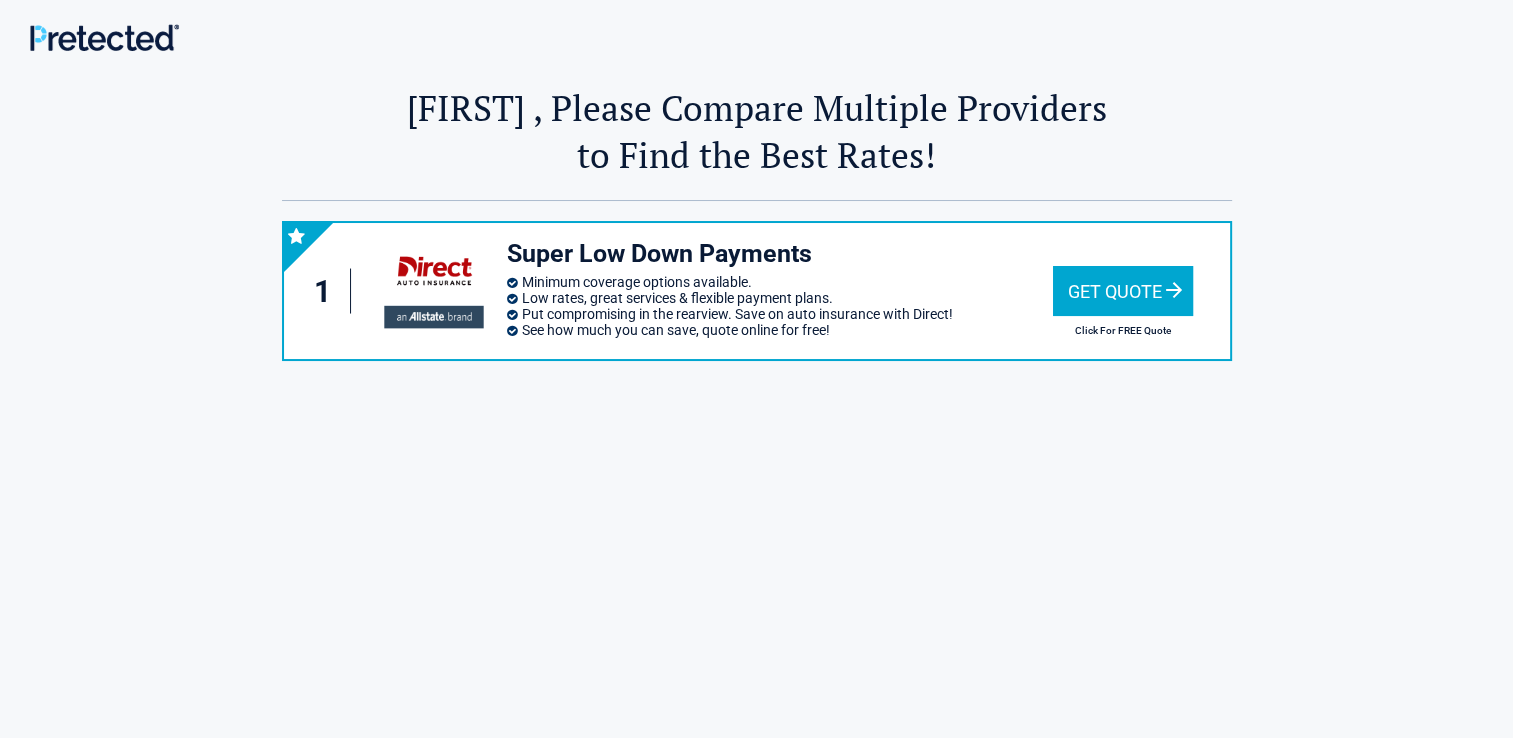click on "Get Quote" at bounding box center (1123, 291) 